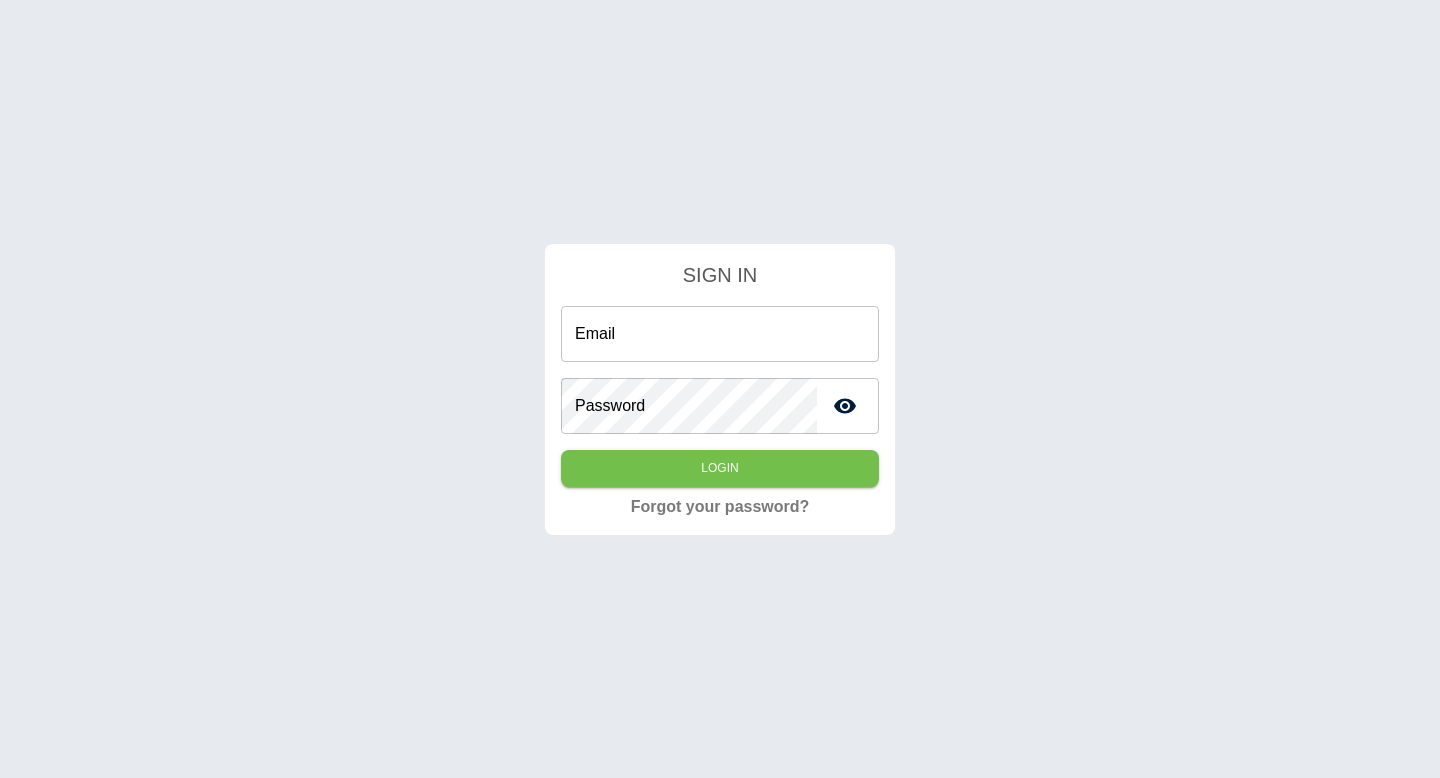 scroll, scrollTop: 0, scrollLeft: 0, axis: both 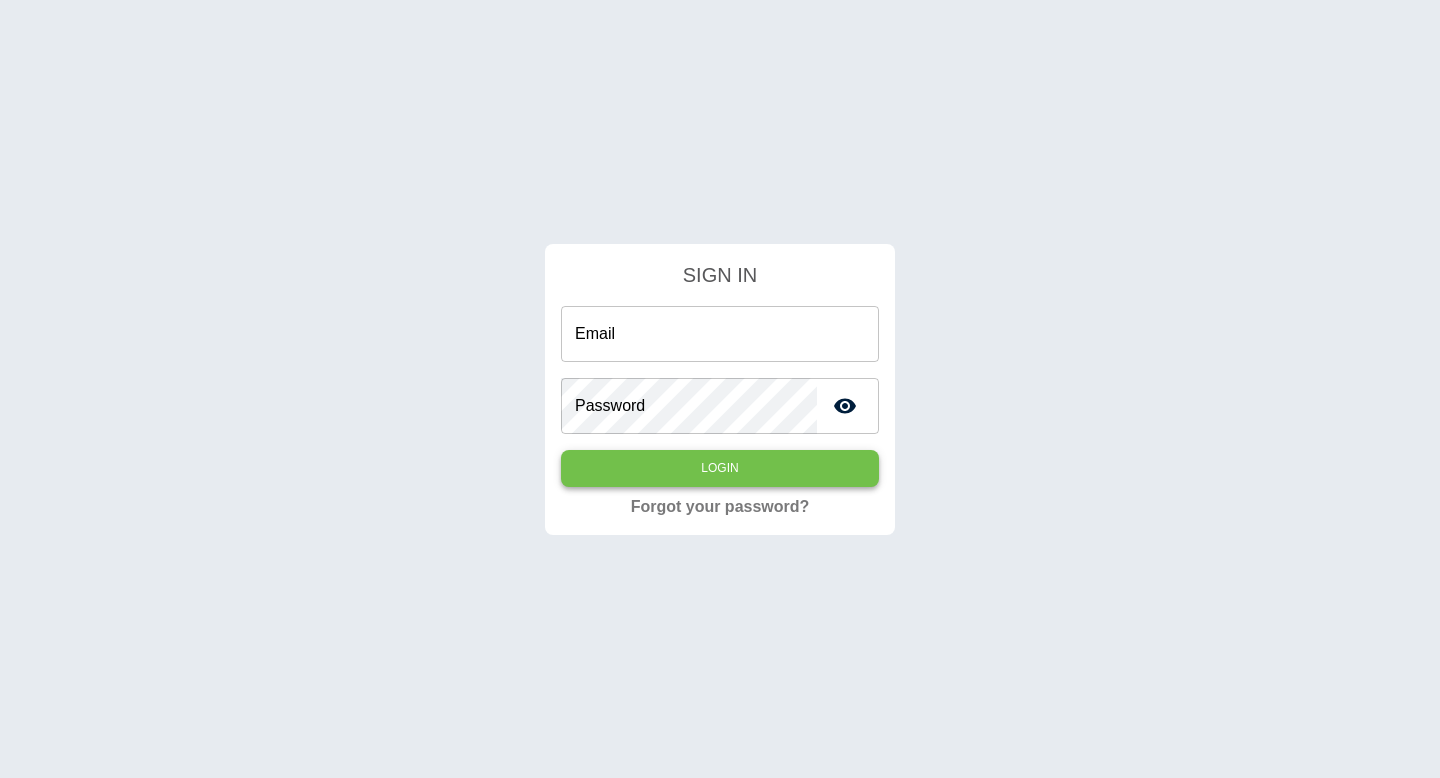 type on "**********" 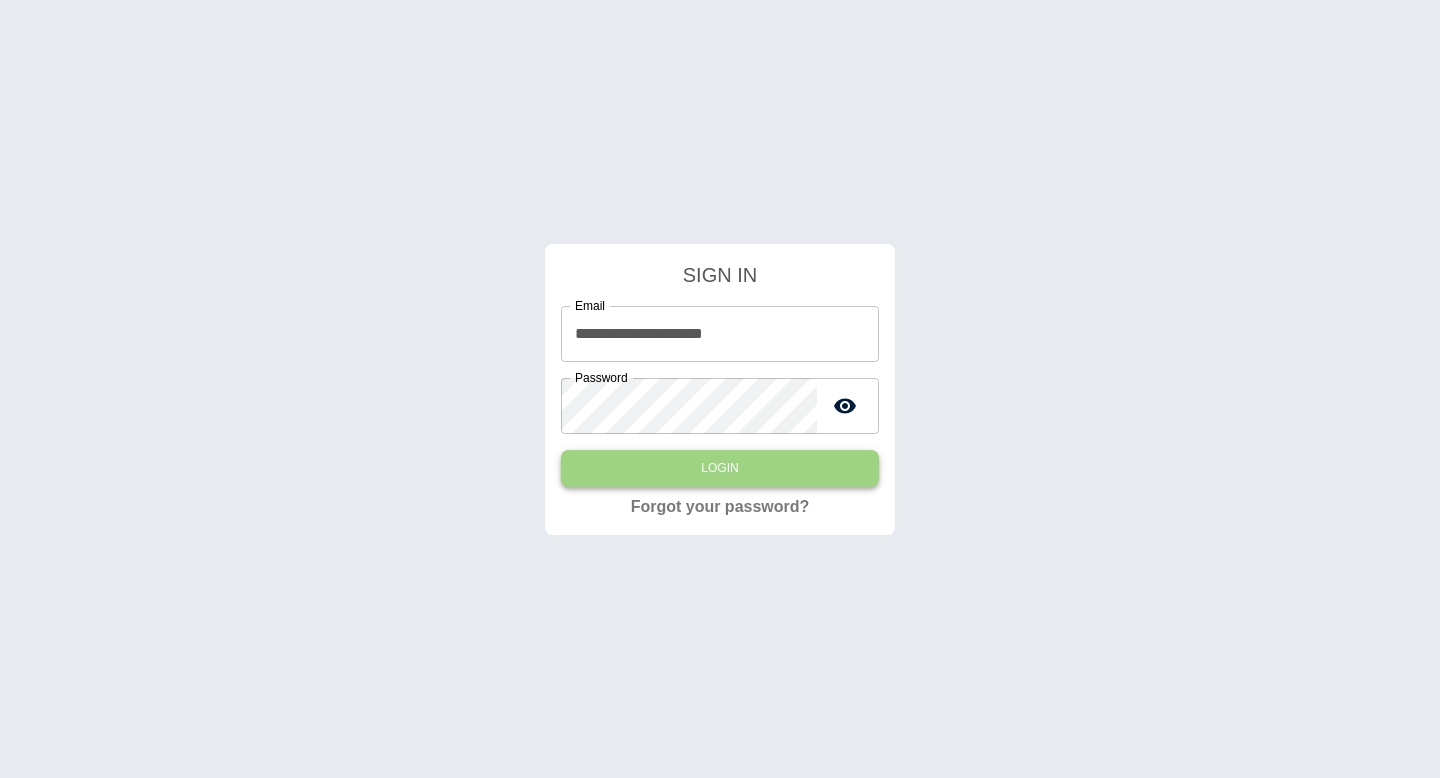 click on "Login" at bounding box center [720, 468] 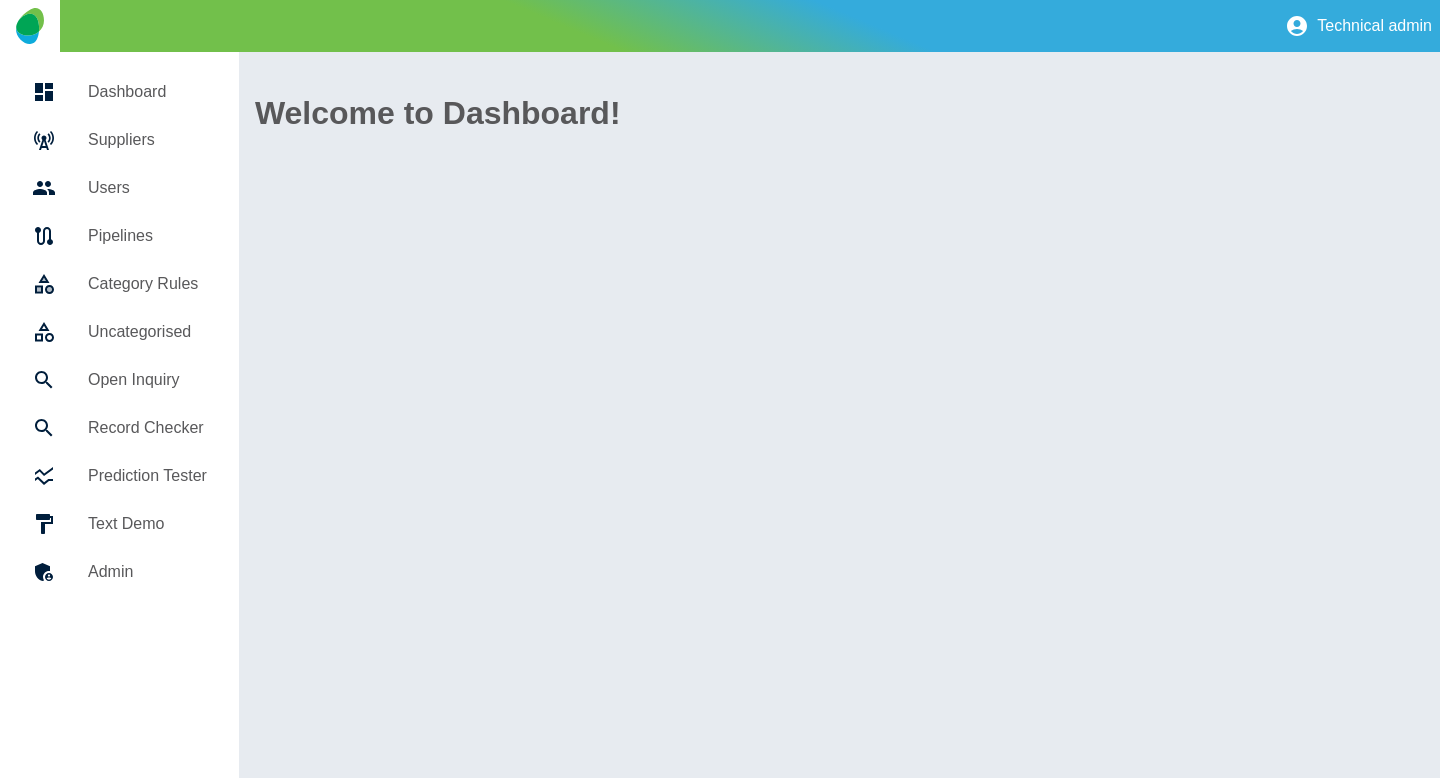 click on "Suppliers" at bounding box center [147, 140] 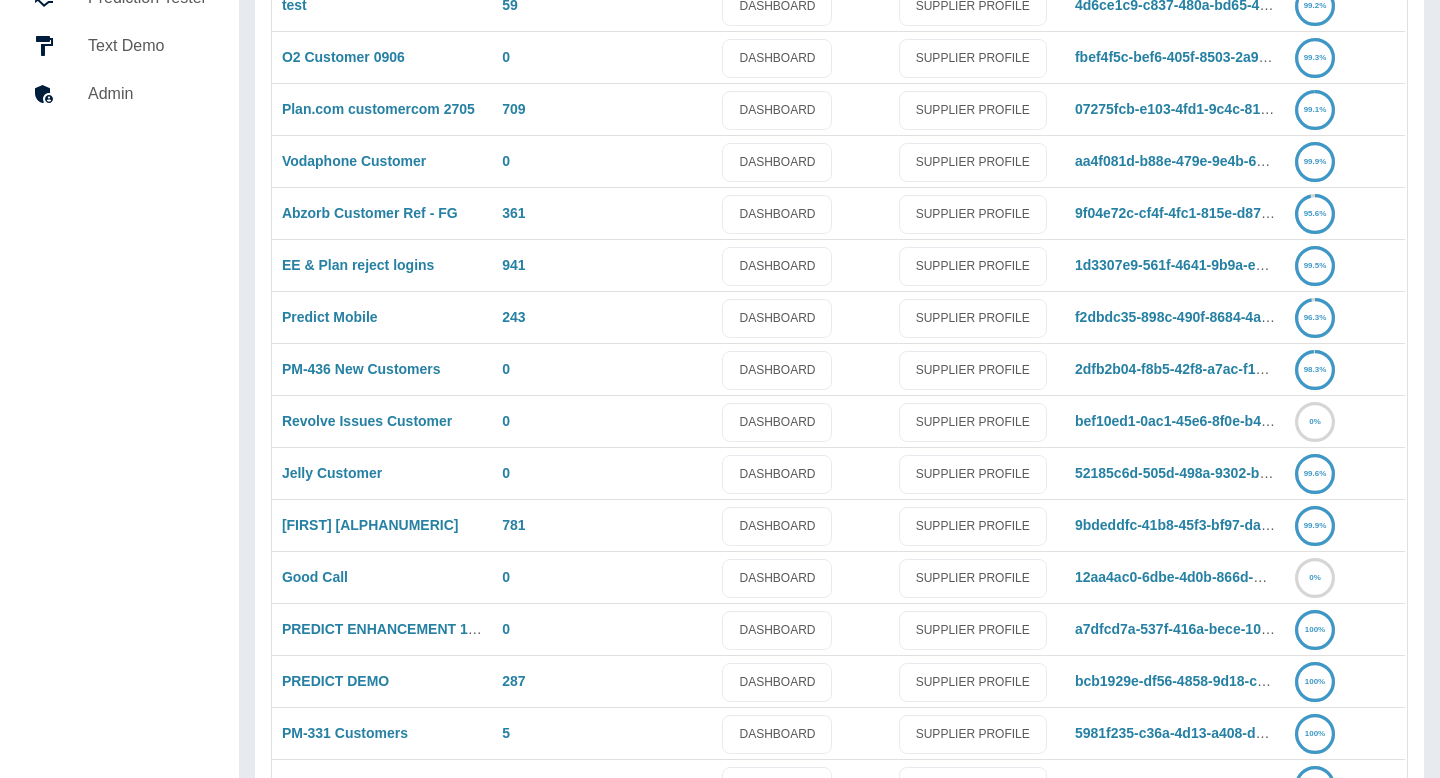 scroll, scrollTop: 0, scrollLeft: 0, axis: both 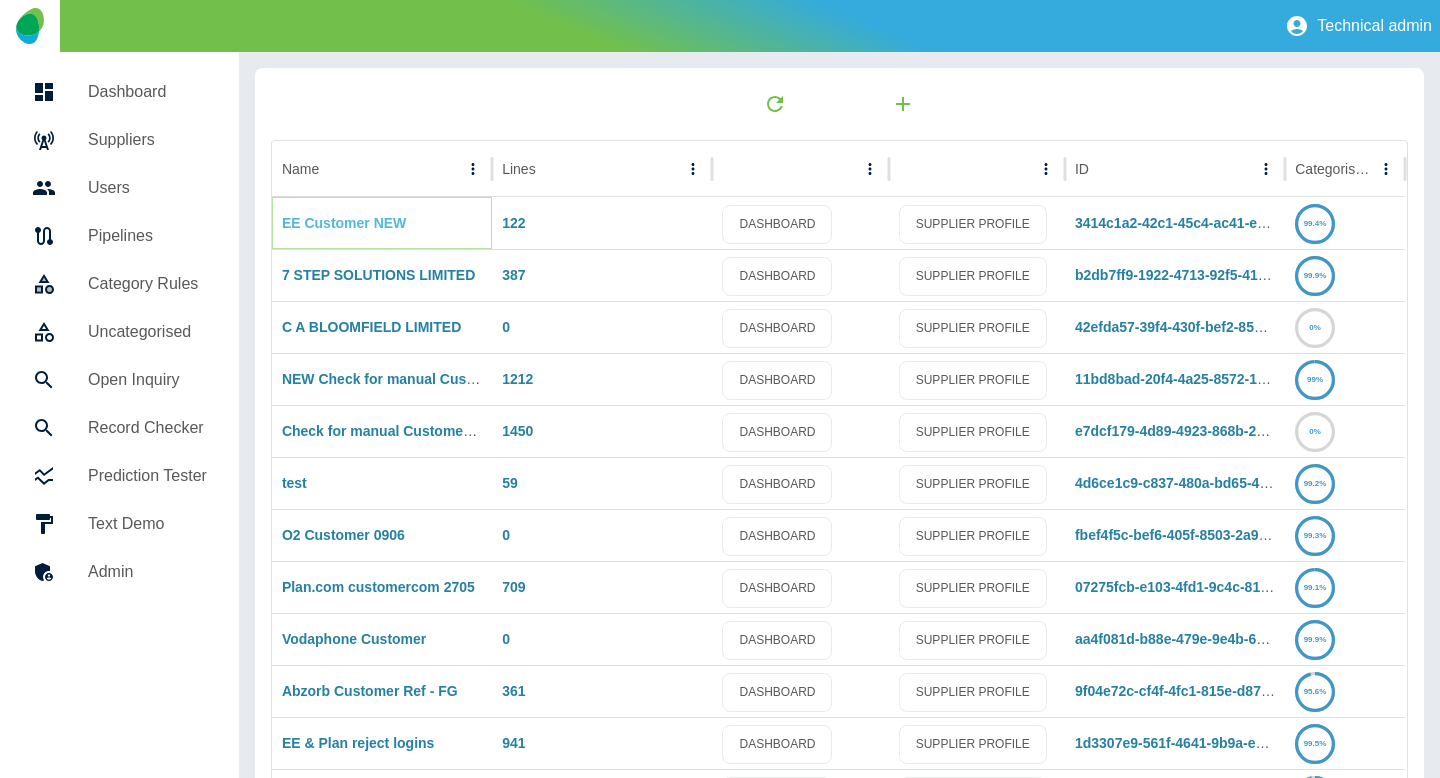 click on "EE Customer NEW" at bounding box center (344, 223) 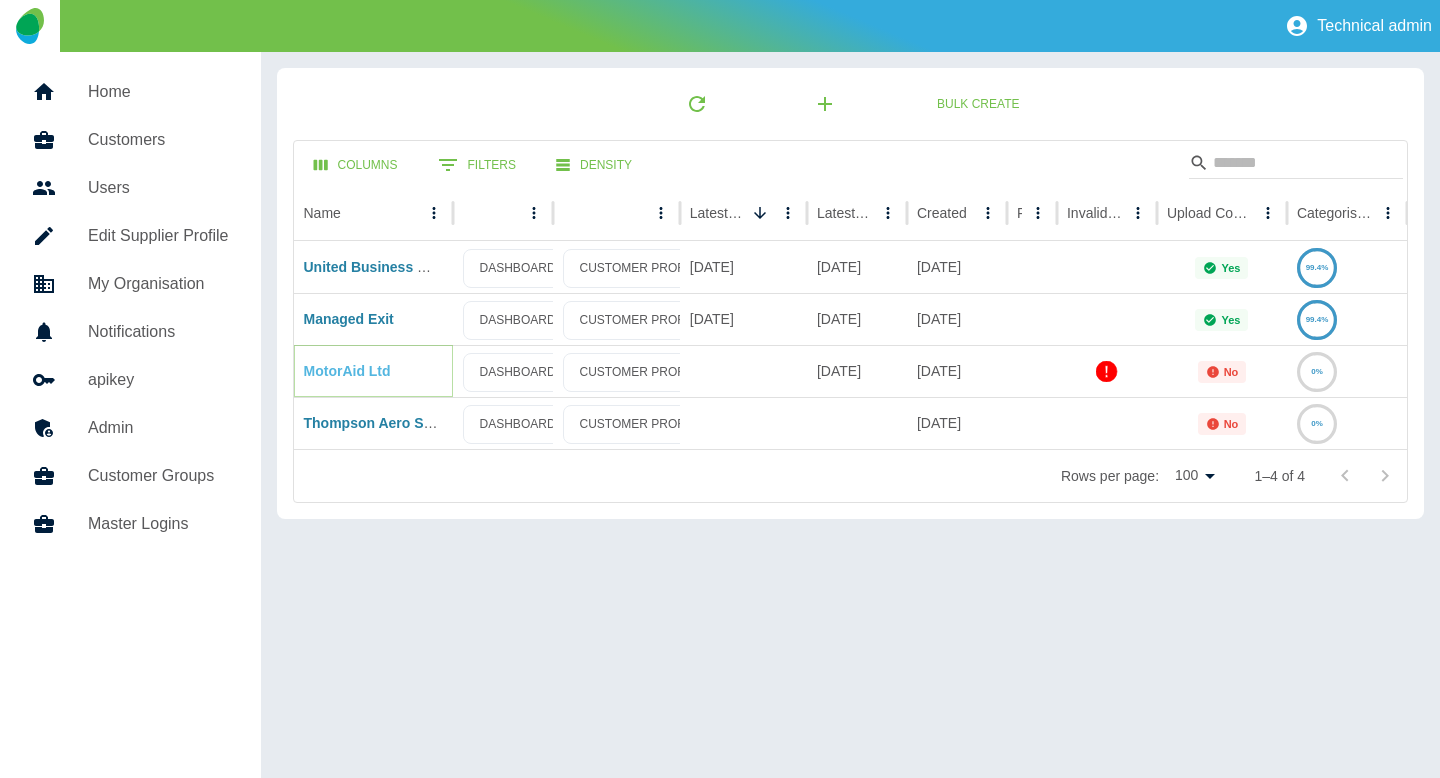click on "MotorAid Ltd" at bounding box center [347, 371] 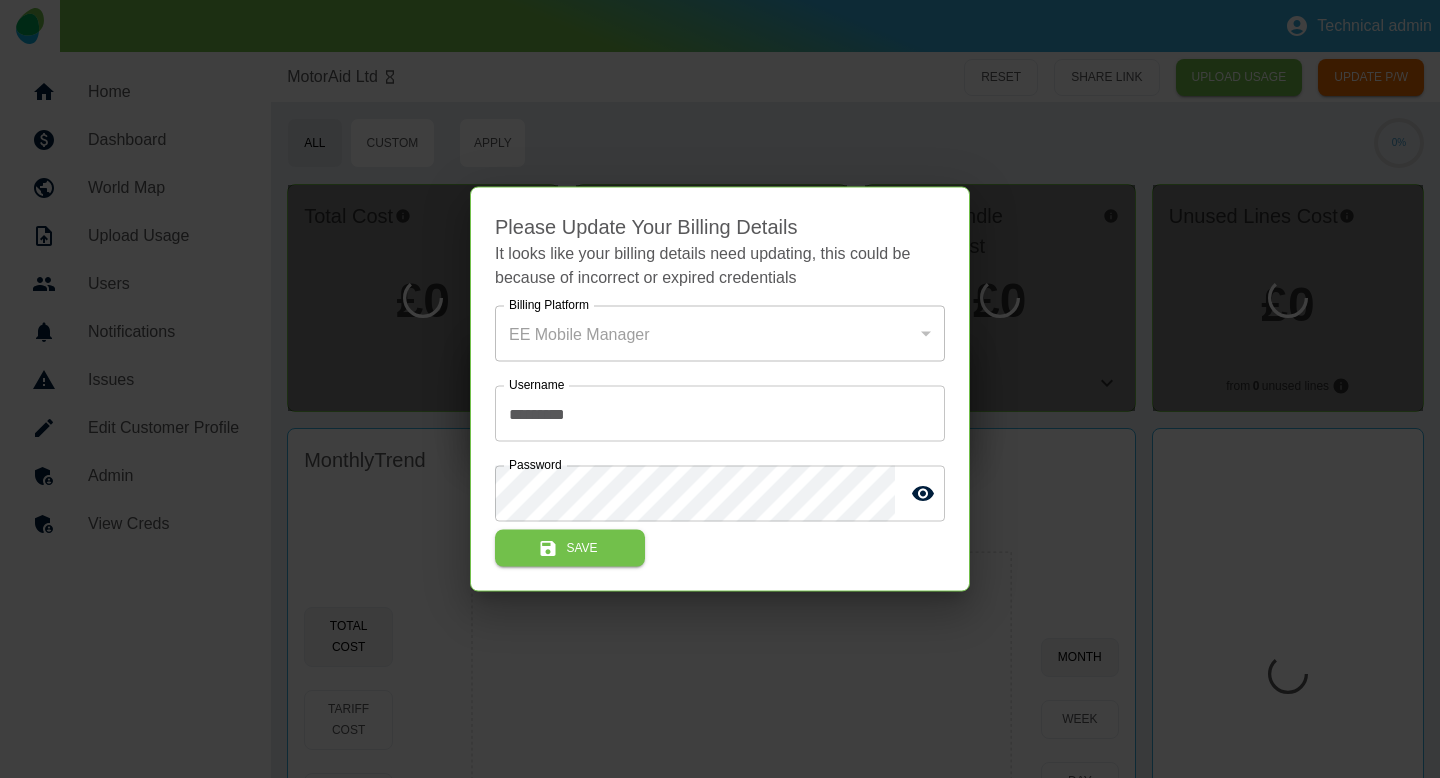 click at bounding box center [720, 389] 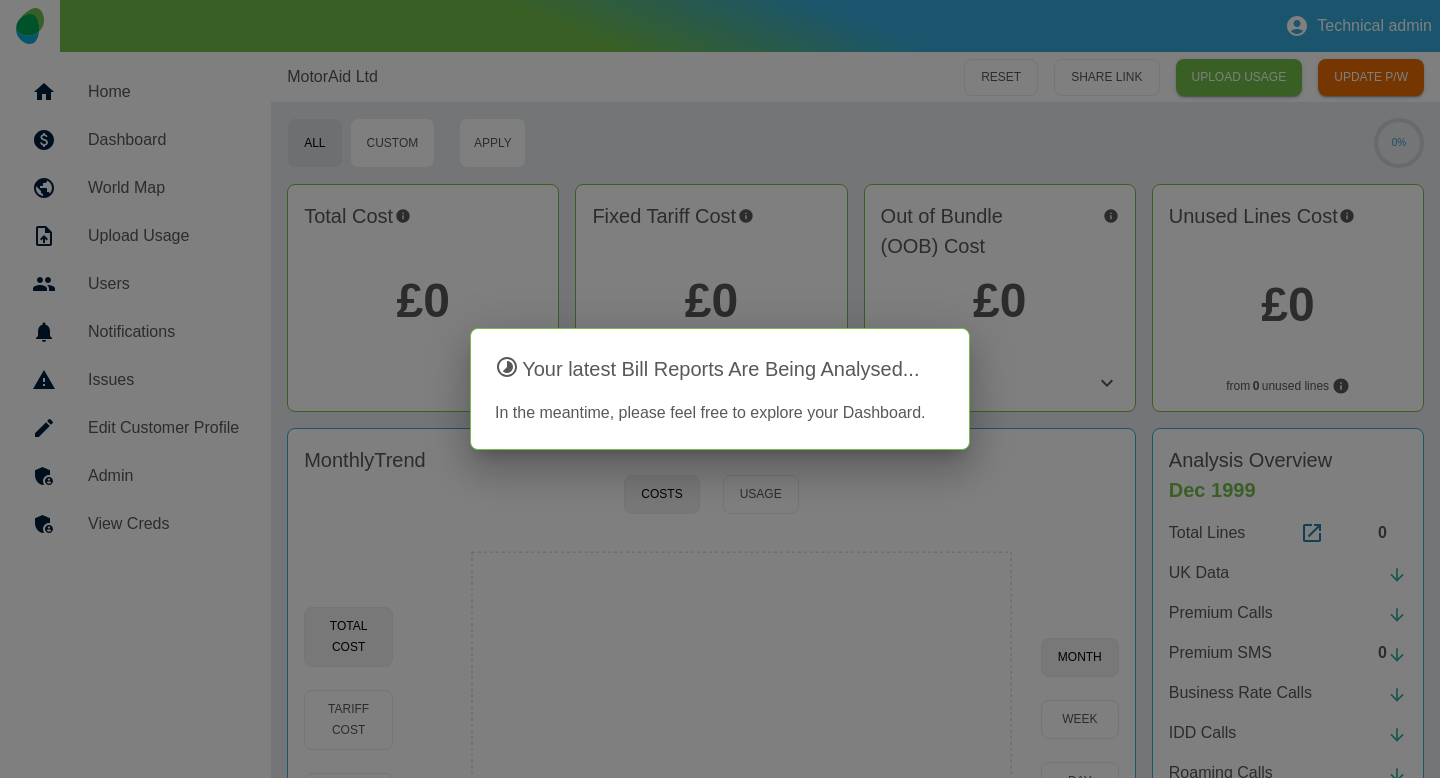 click at bounding box center [720, 389] 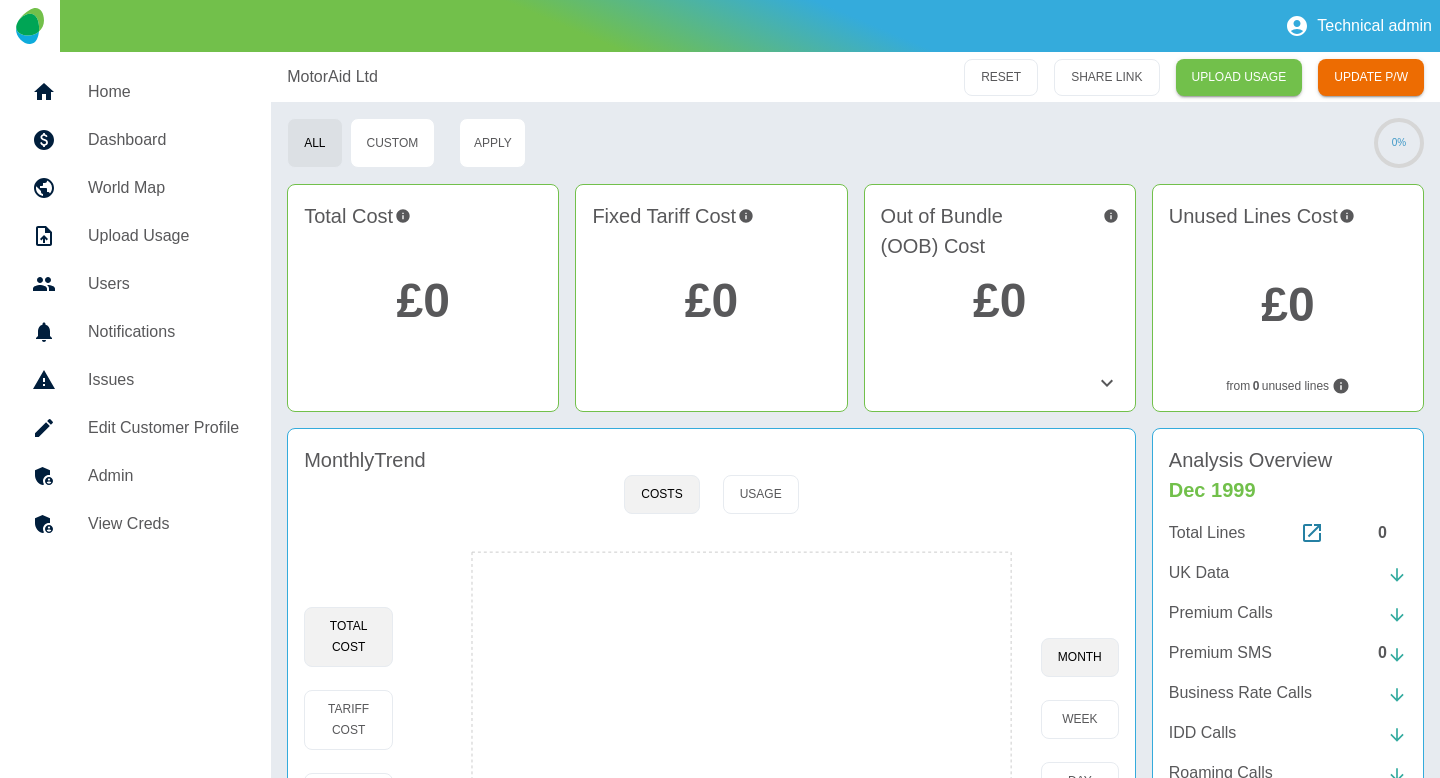 click on "View Creds" at bounding box center (163, 524) 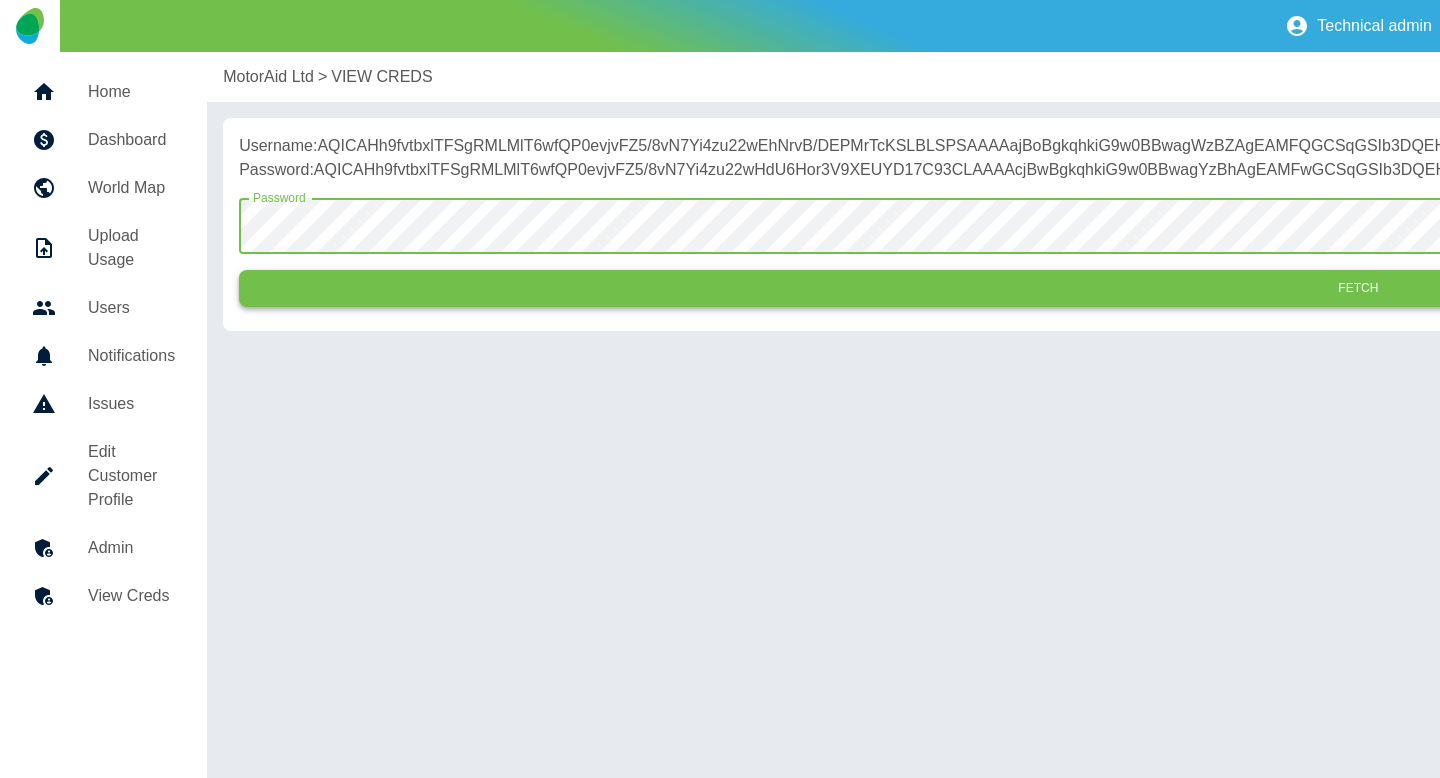 click on "Fetch" at bounding box center [1358, 288] 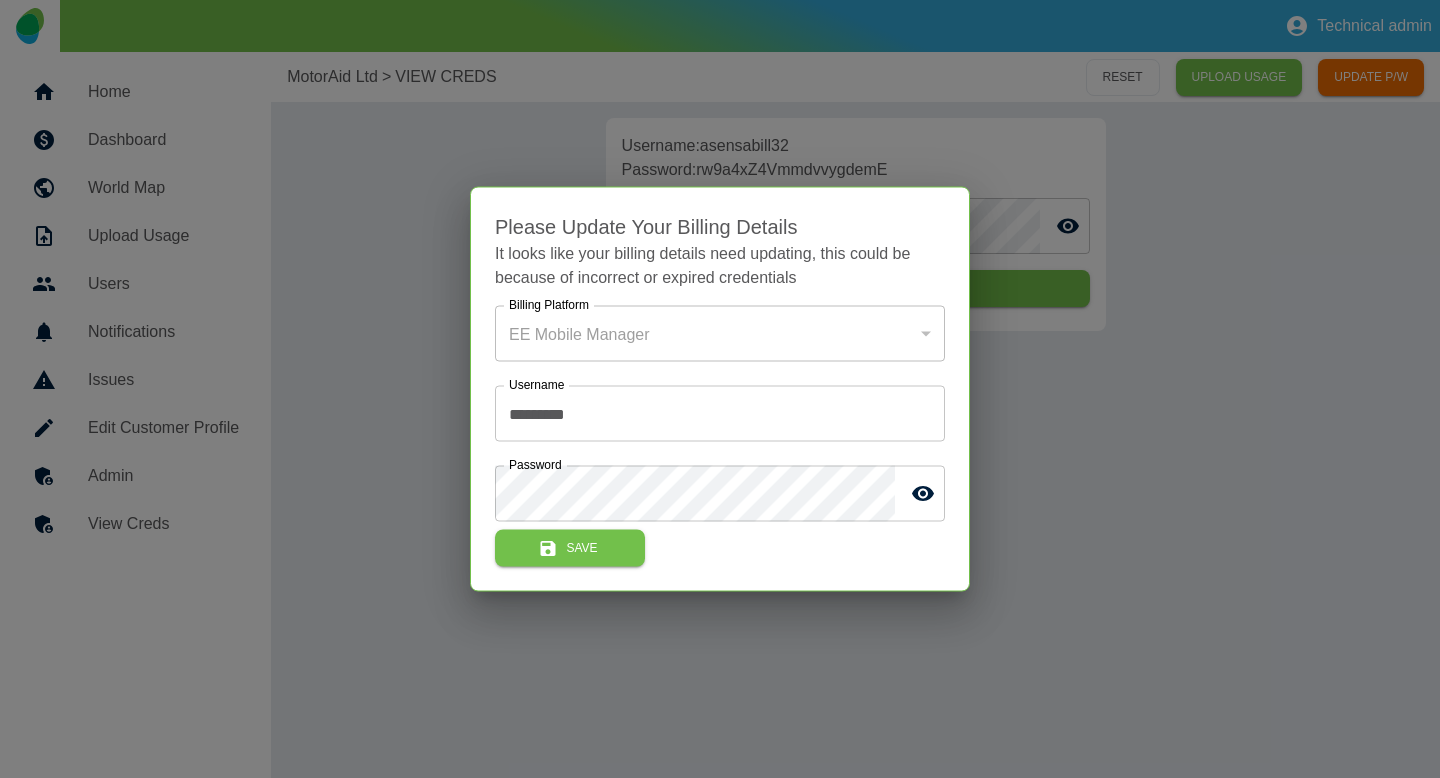 click at bounding box center [720, 389] 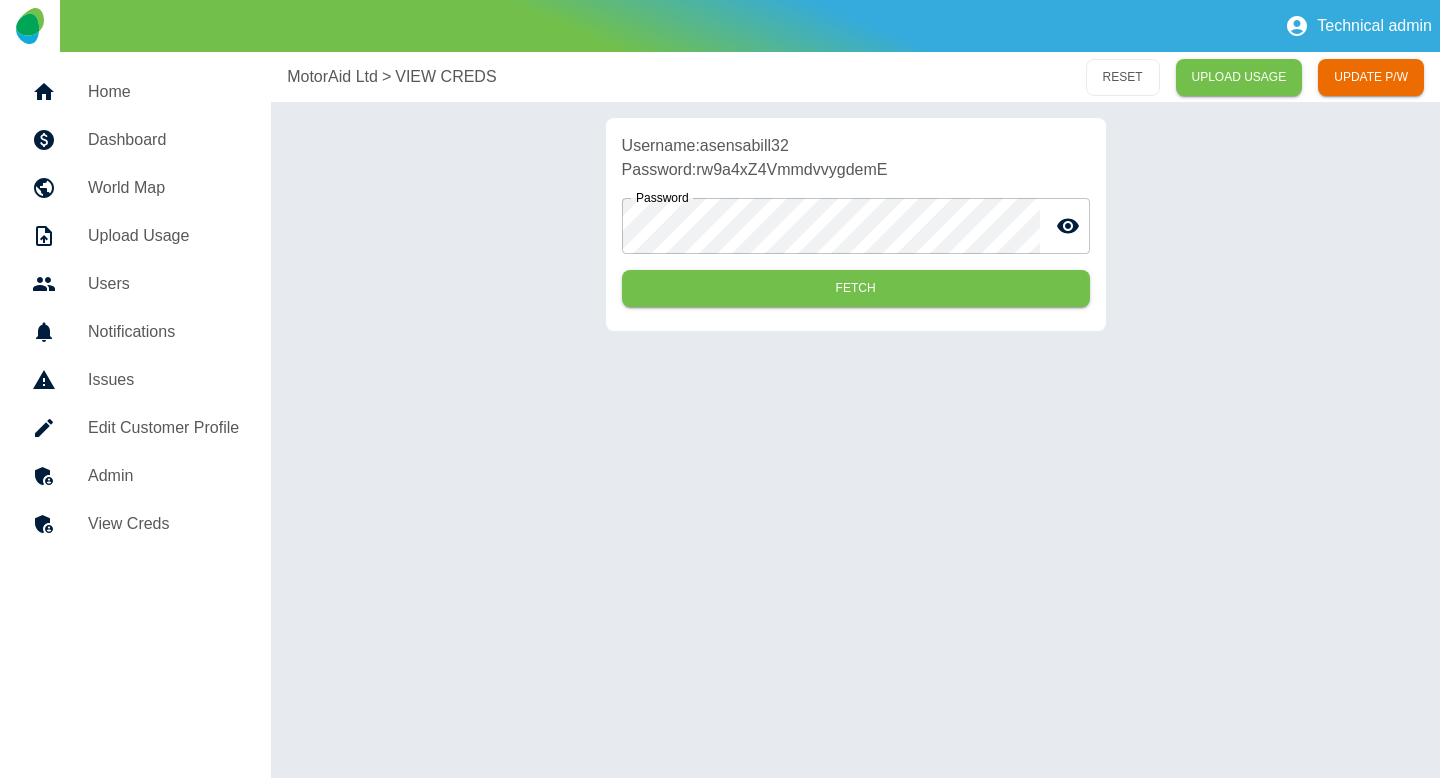 click on "Username: [ALPHANUMERIC]" at bounding box center [856, 146] 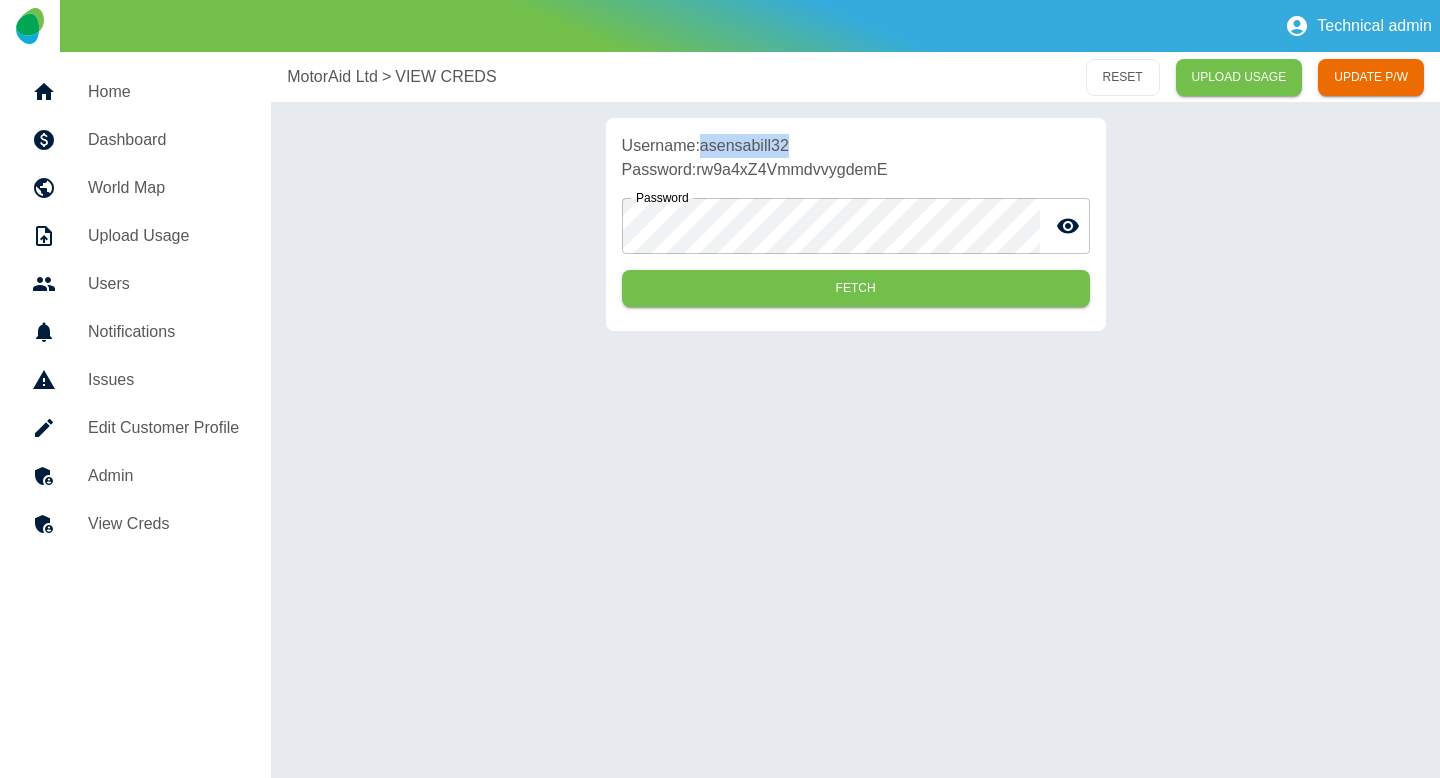 click on "Username: [ALPHANUMERIC]" at bounding box center [856, 146] 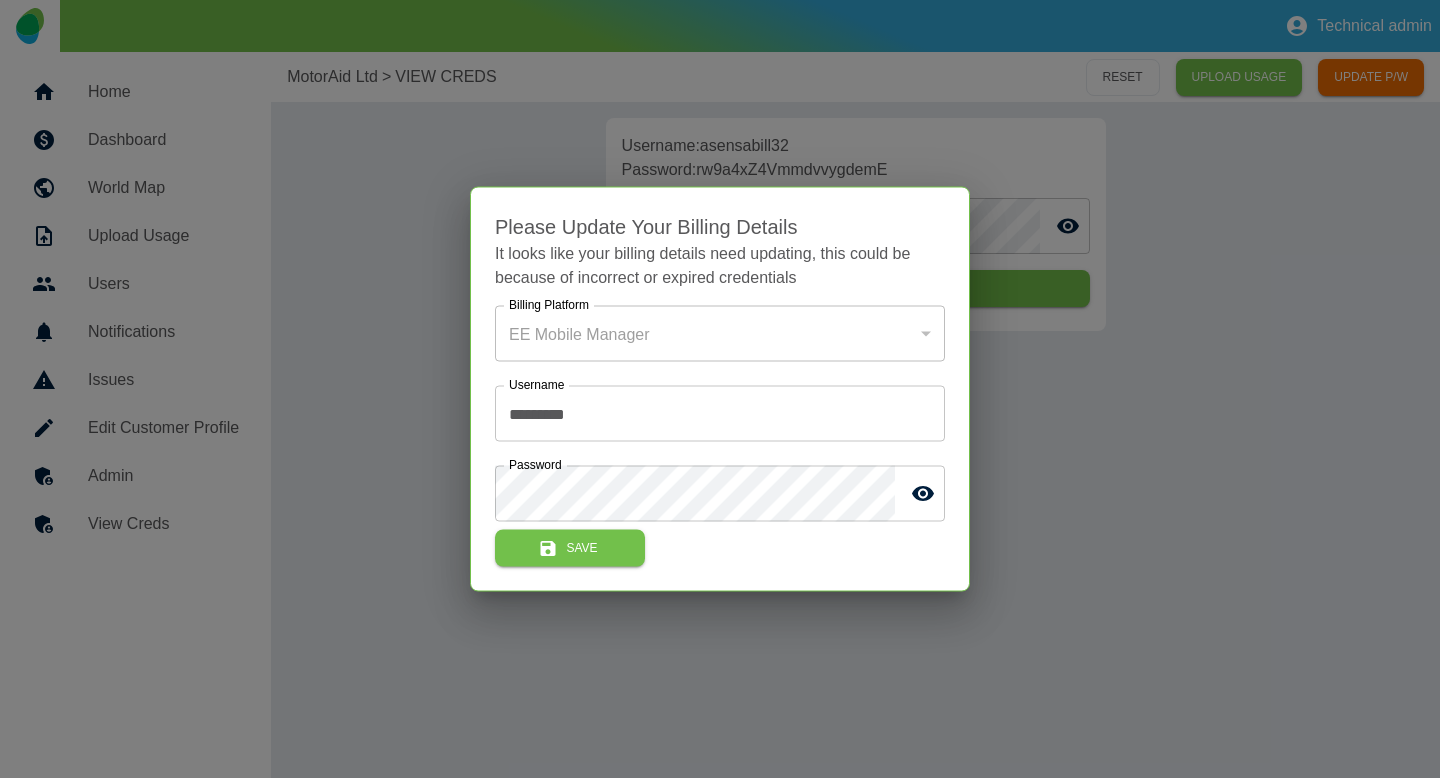 click at bounding box center (720, 389) 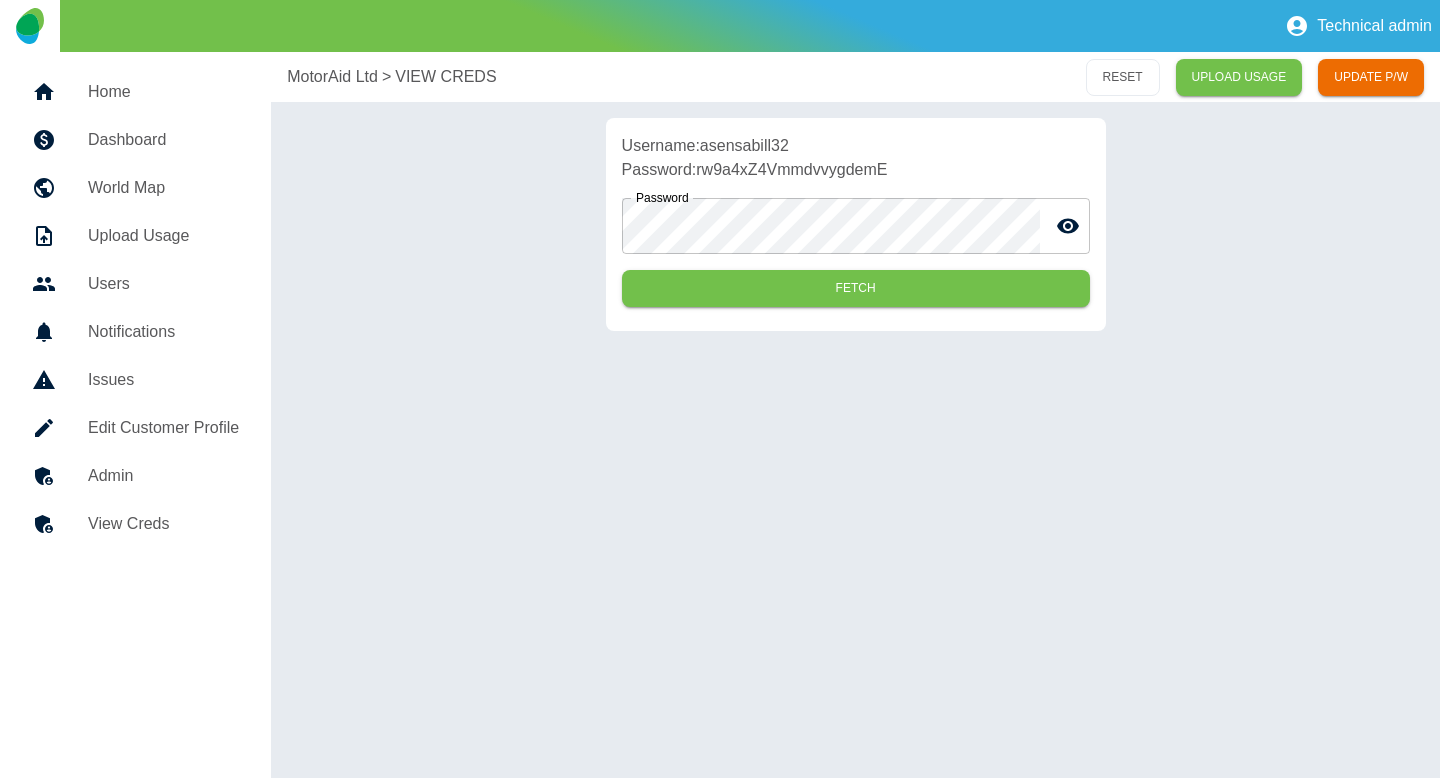 click on "Password: [ALPHANUMERIC]" at bounding box center (856, 170) 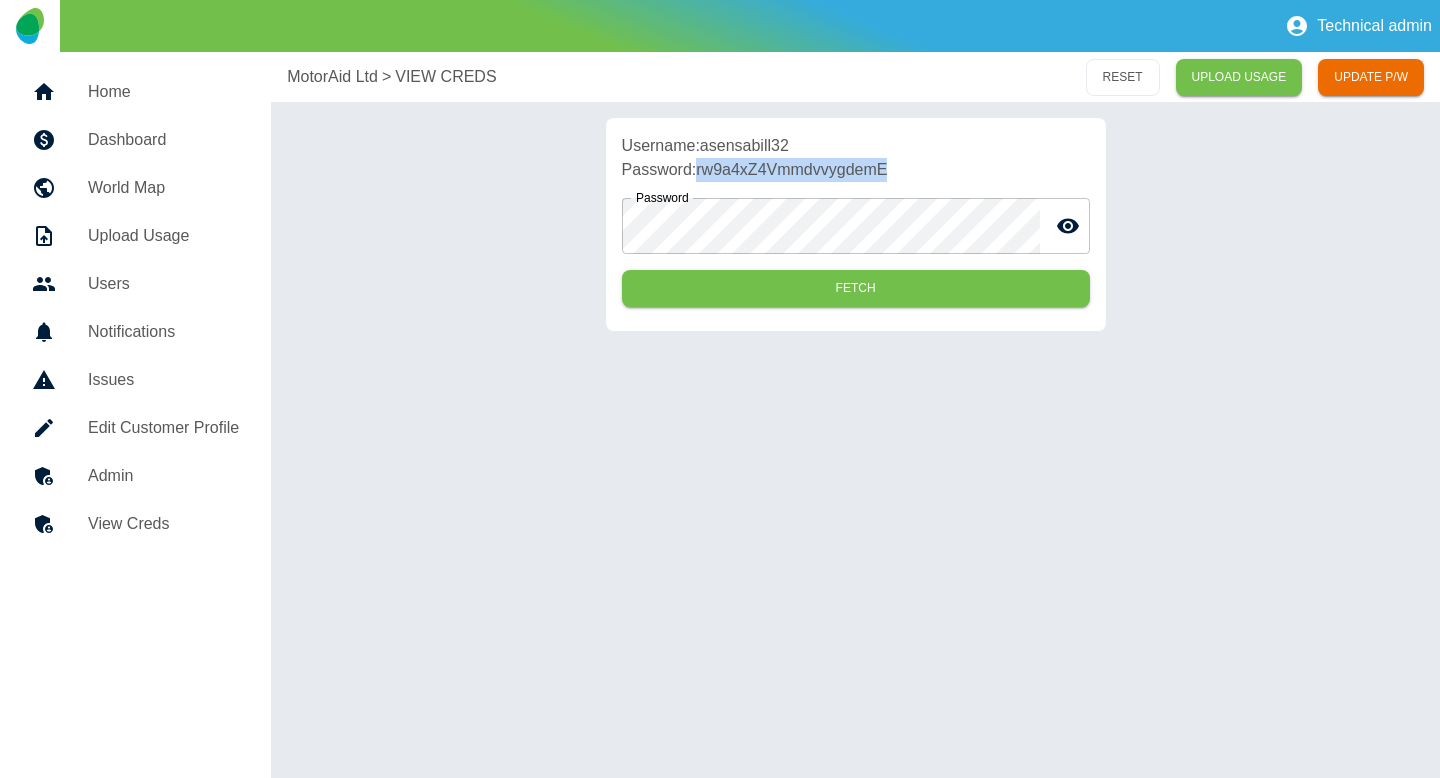 click on "Password: [ALPHANUMERIC]" at bounding box center [856, 170] 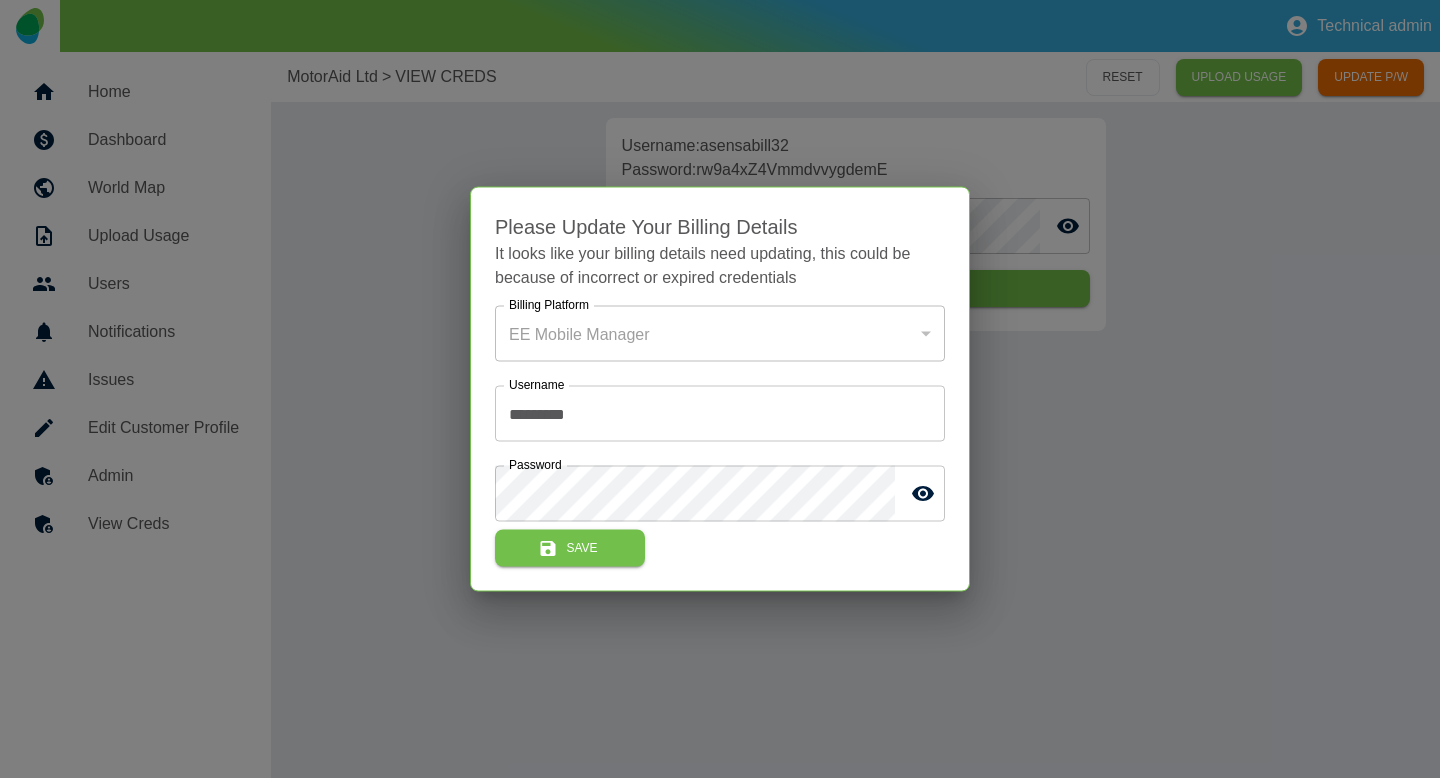click at bounding box center (720, 389) 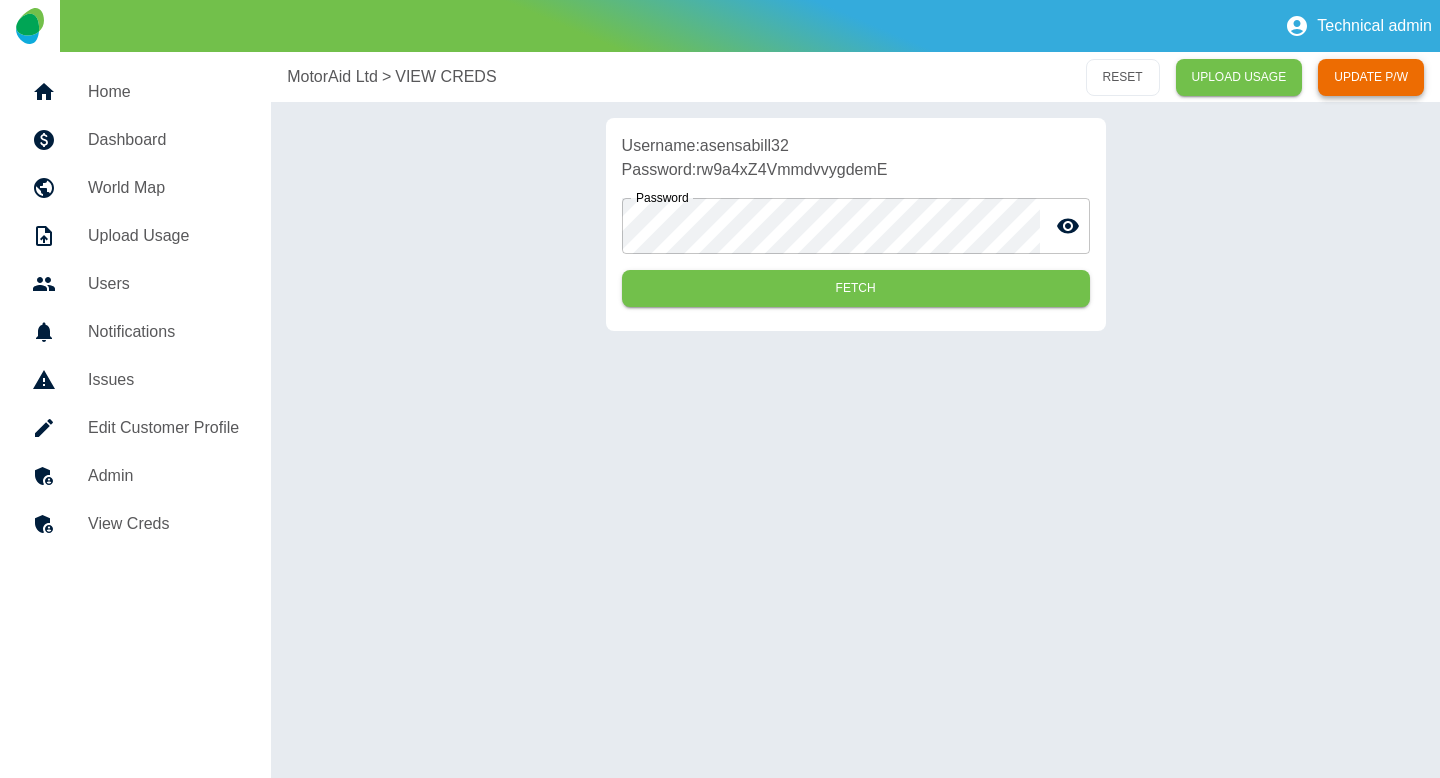 click on "UPDATE P/W" at bounding box center (1371, 77) 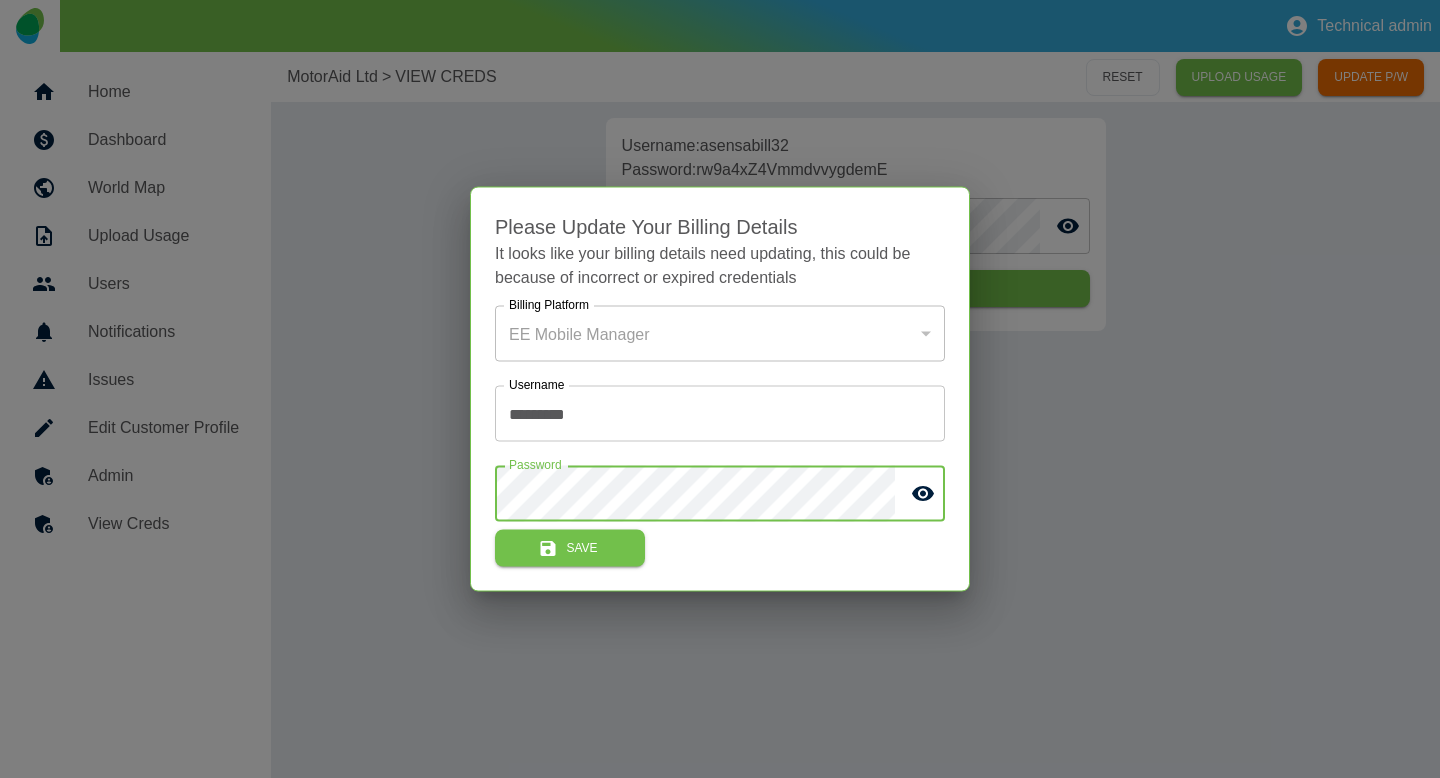 click on "Please Update Your Billing Details It looks like your billing details need updating, this could be because of incorrect or expired credentials Billing Platform EE Mobile Manager * Billing Platform Username ********* Username Password Password Save" at bounding box center [720, 389] 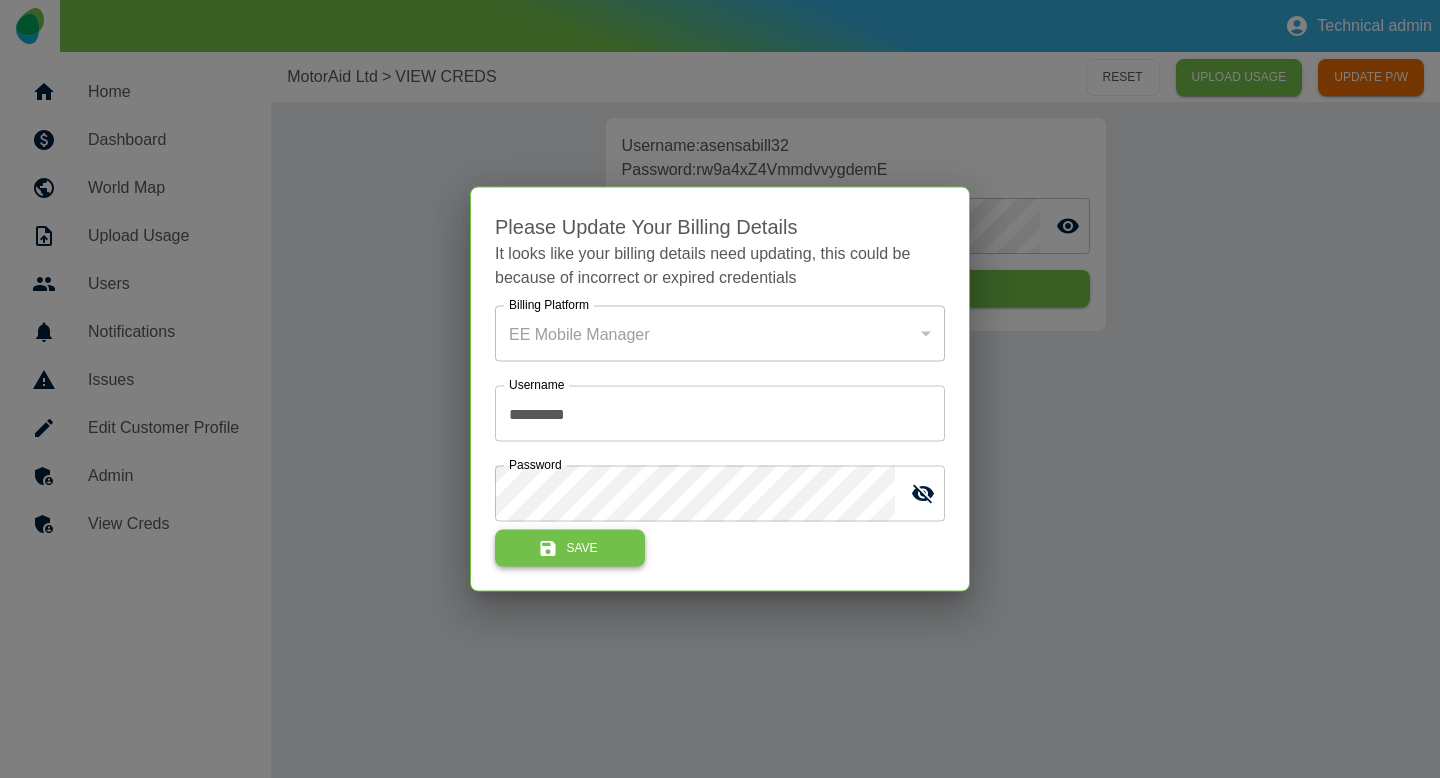 click on "Save" at bounding box center (570, 548) 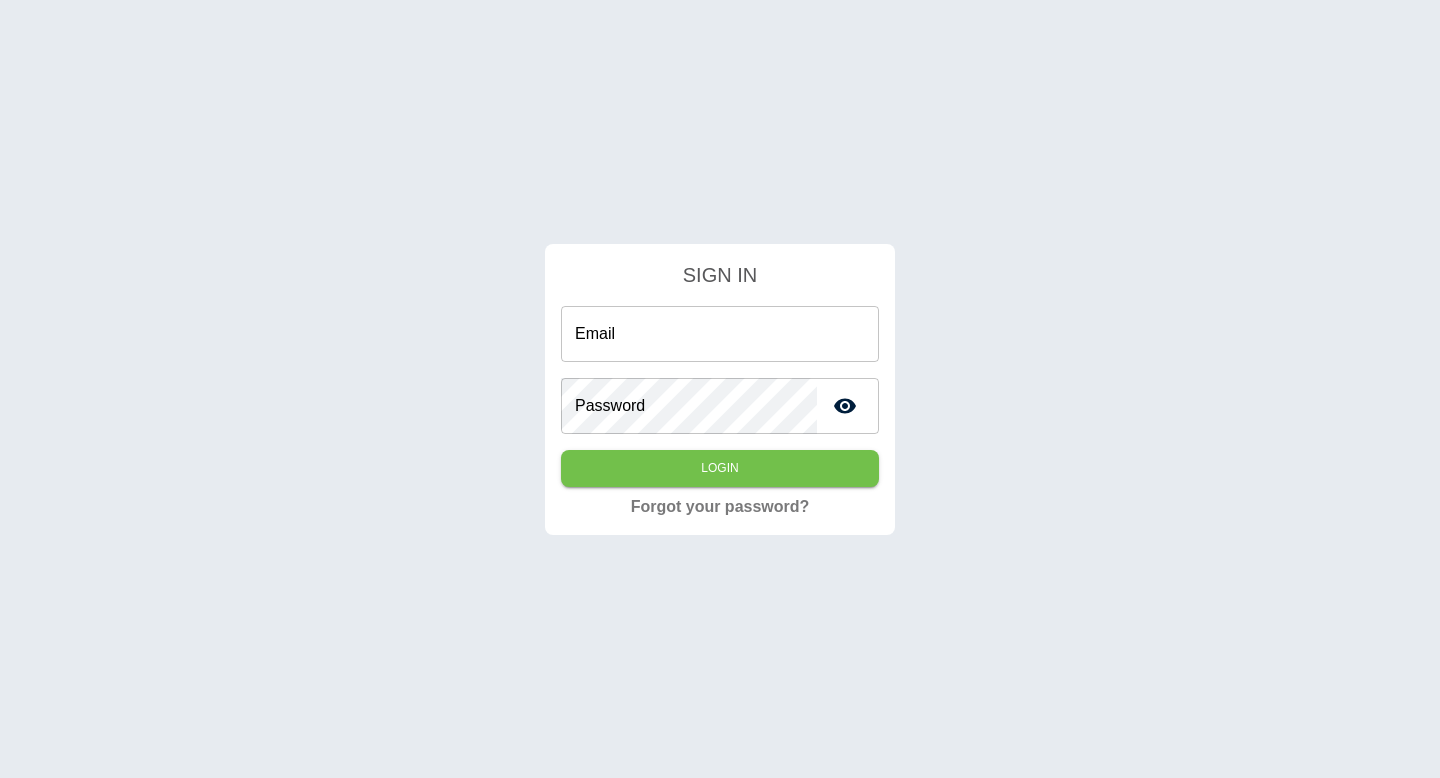 scroll, scrollTop: 0, scrollLeft: 0, axis: both 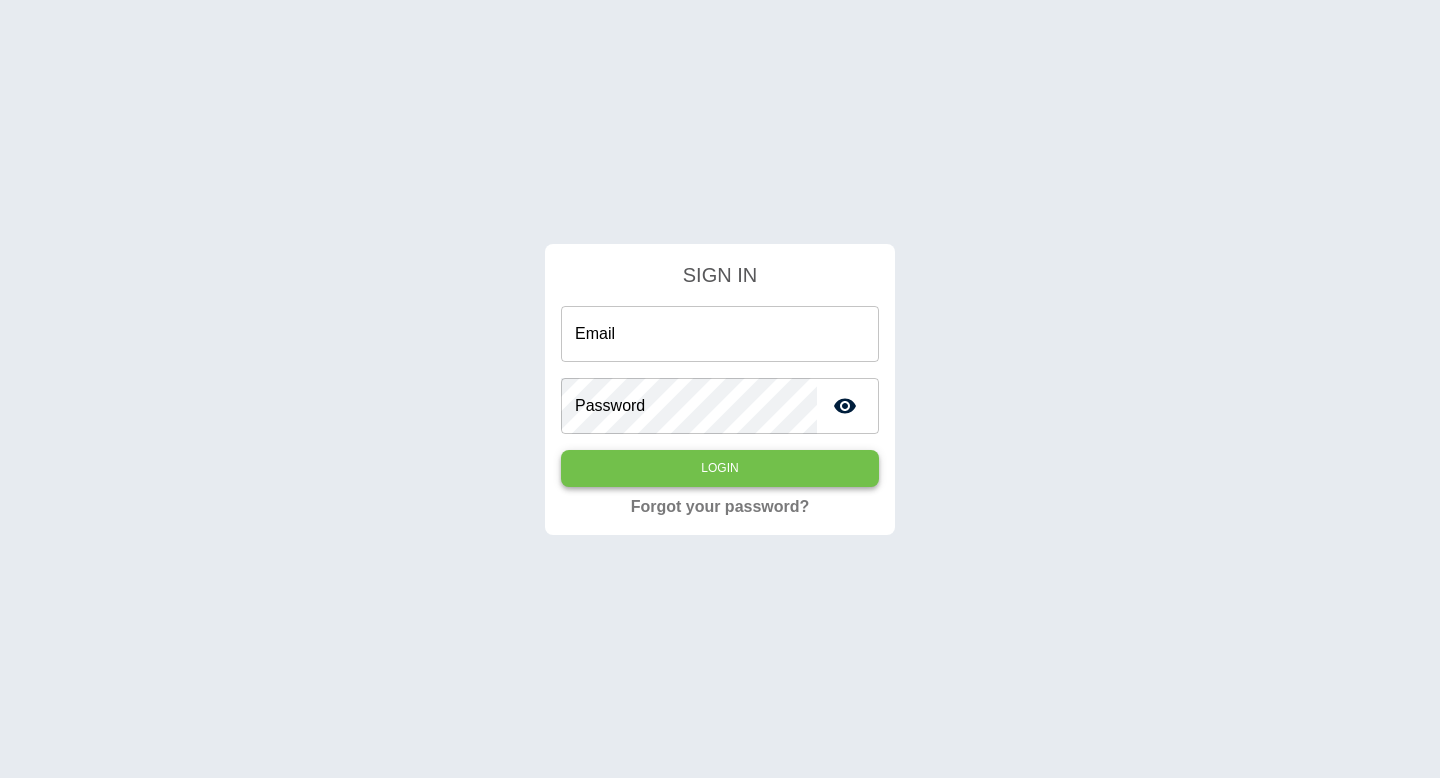 type on "**********" 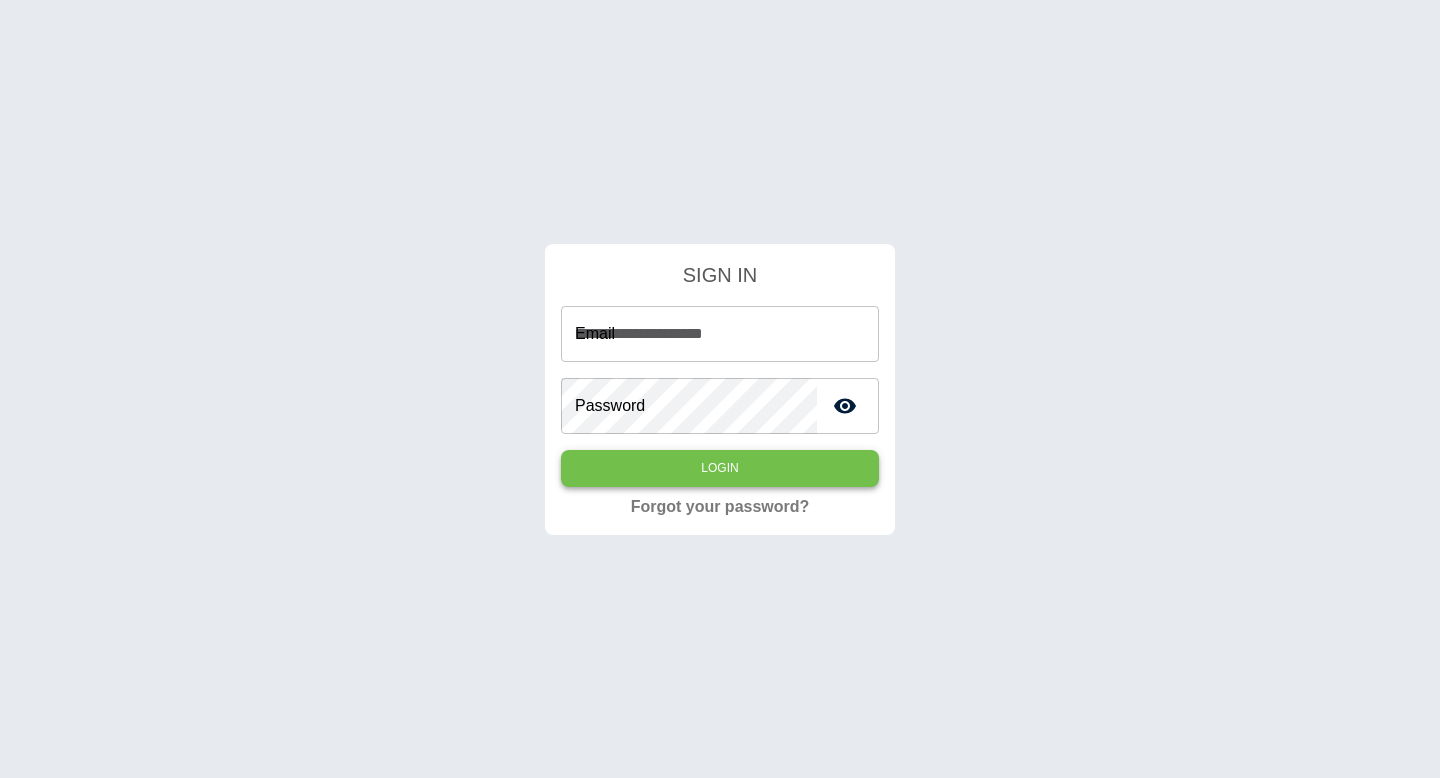 click on "Login" at bounding box center (720, 468) 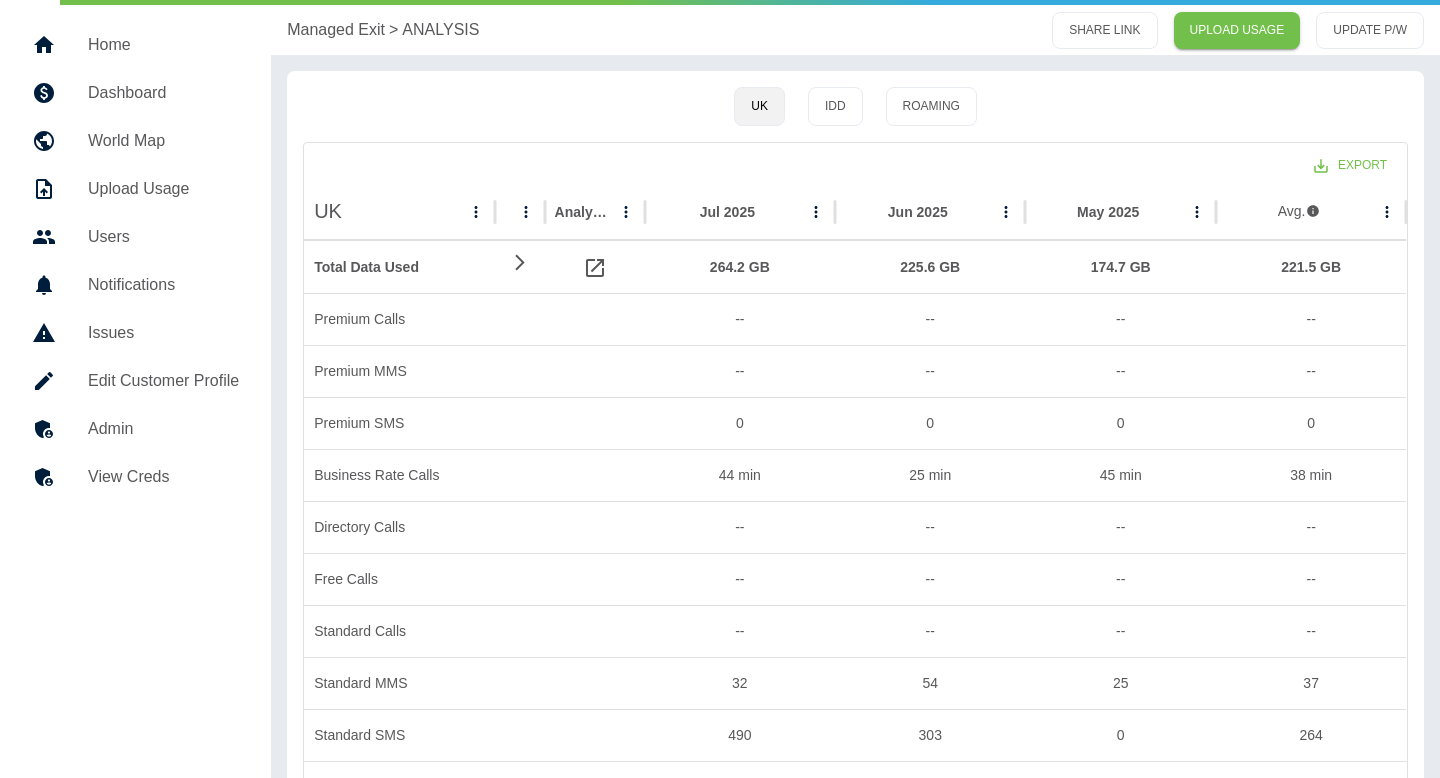scroll, scrollTop: 59, scrollLeft: 0, axis: vertical 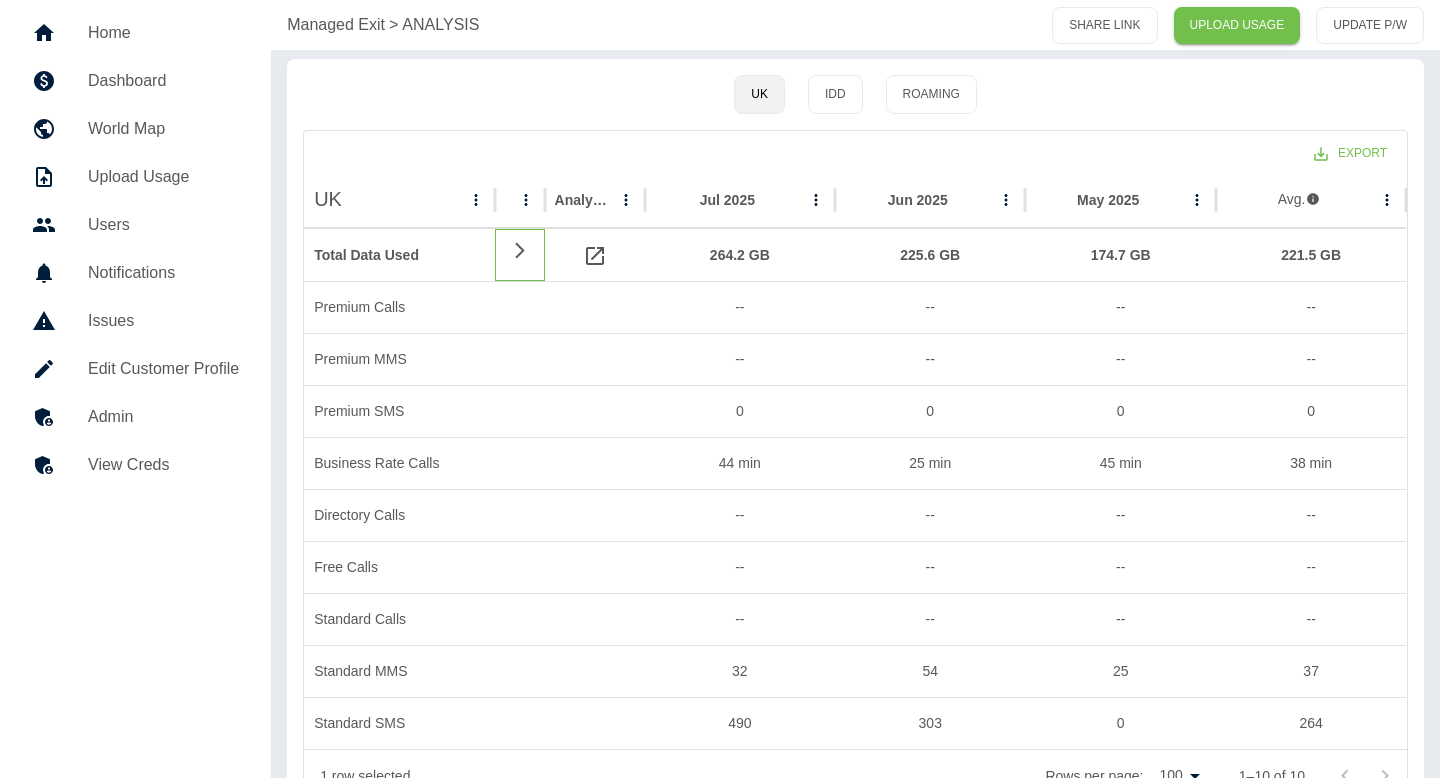 click 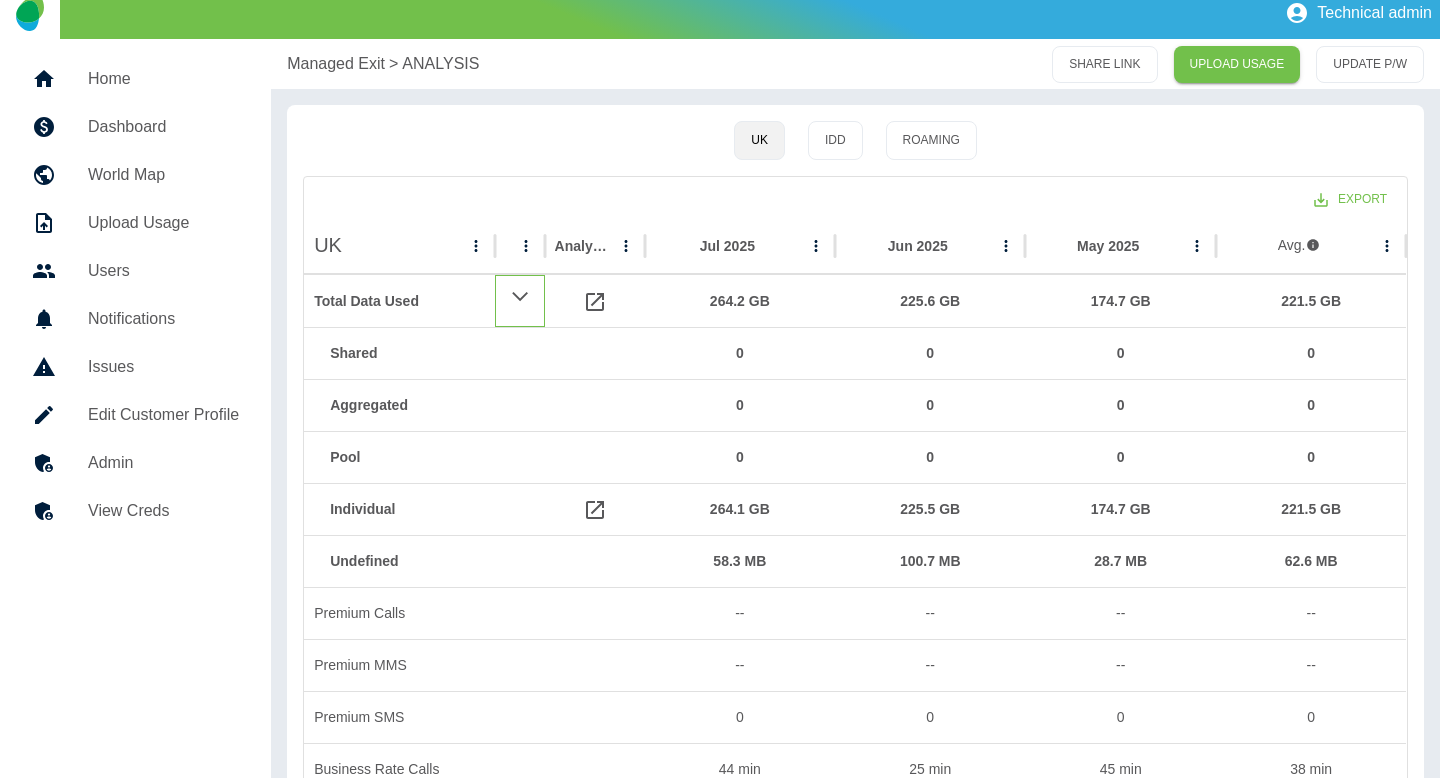 scroll, scrollTop: 9, scrollLeft: 0, axis: vertical 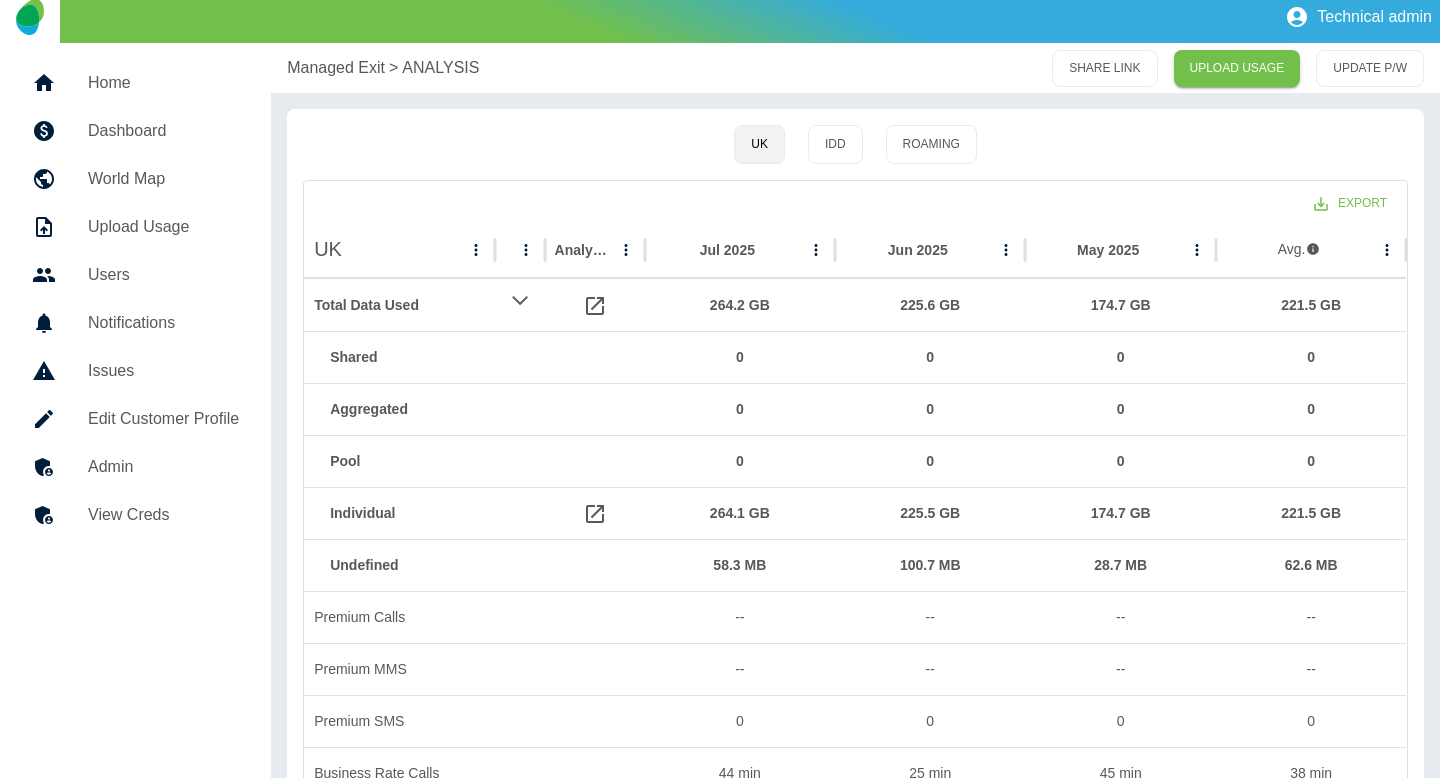 click on "Managed Exit" at bounding box center (336, 68) 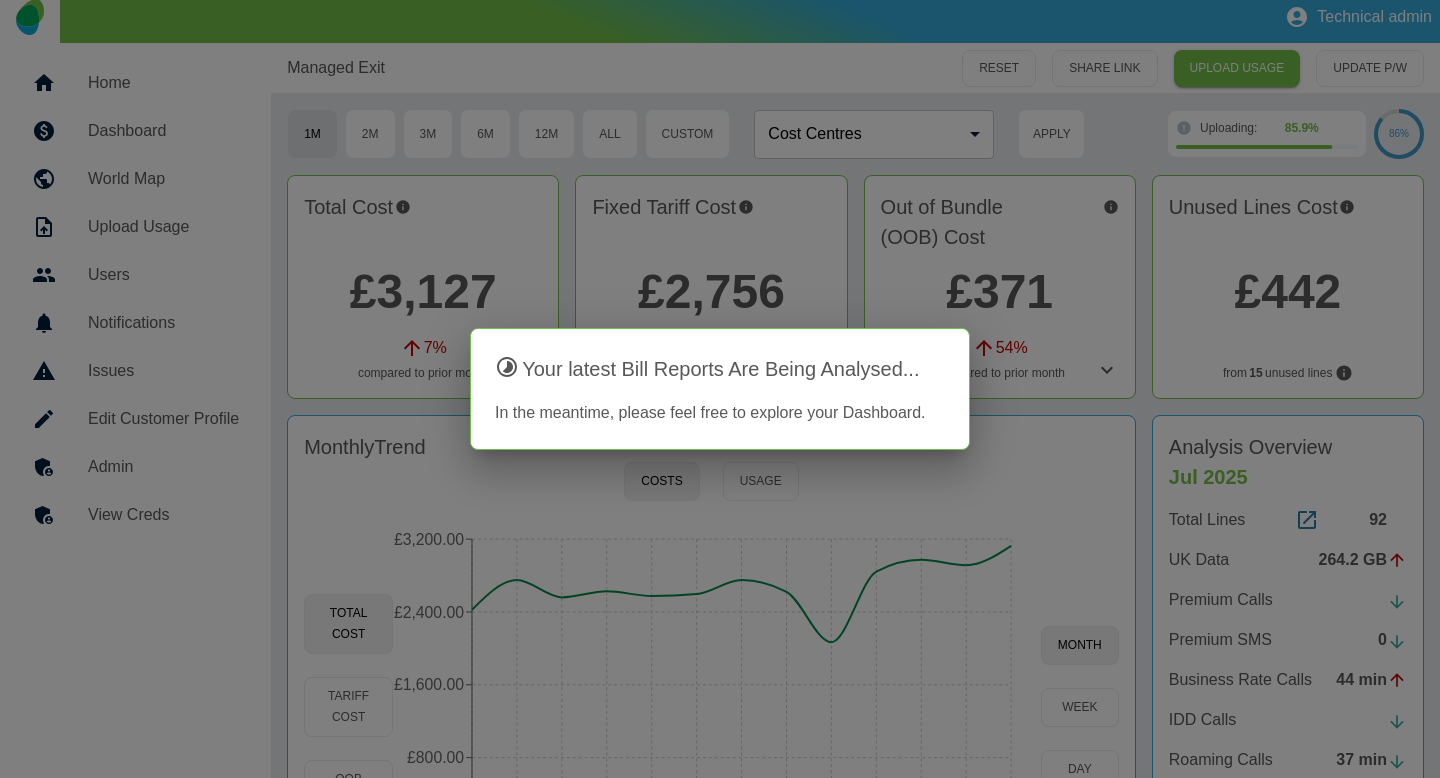click at bounding box center [720, 389] 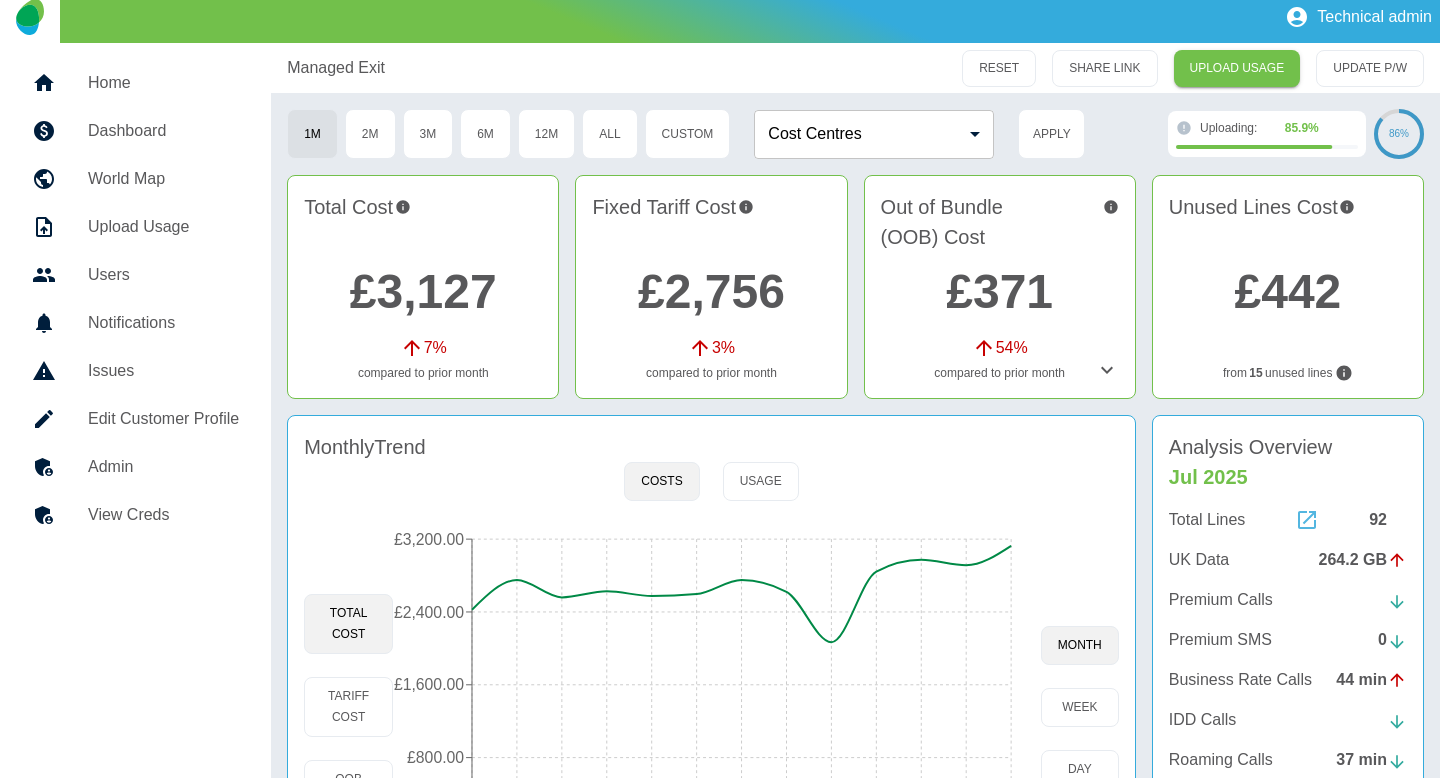 click 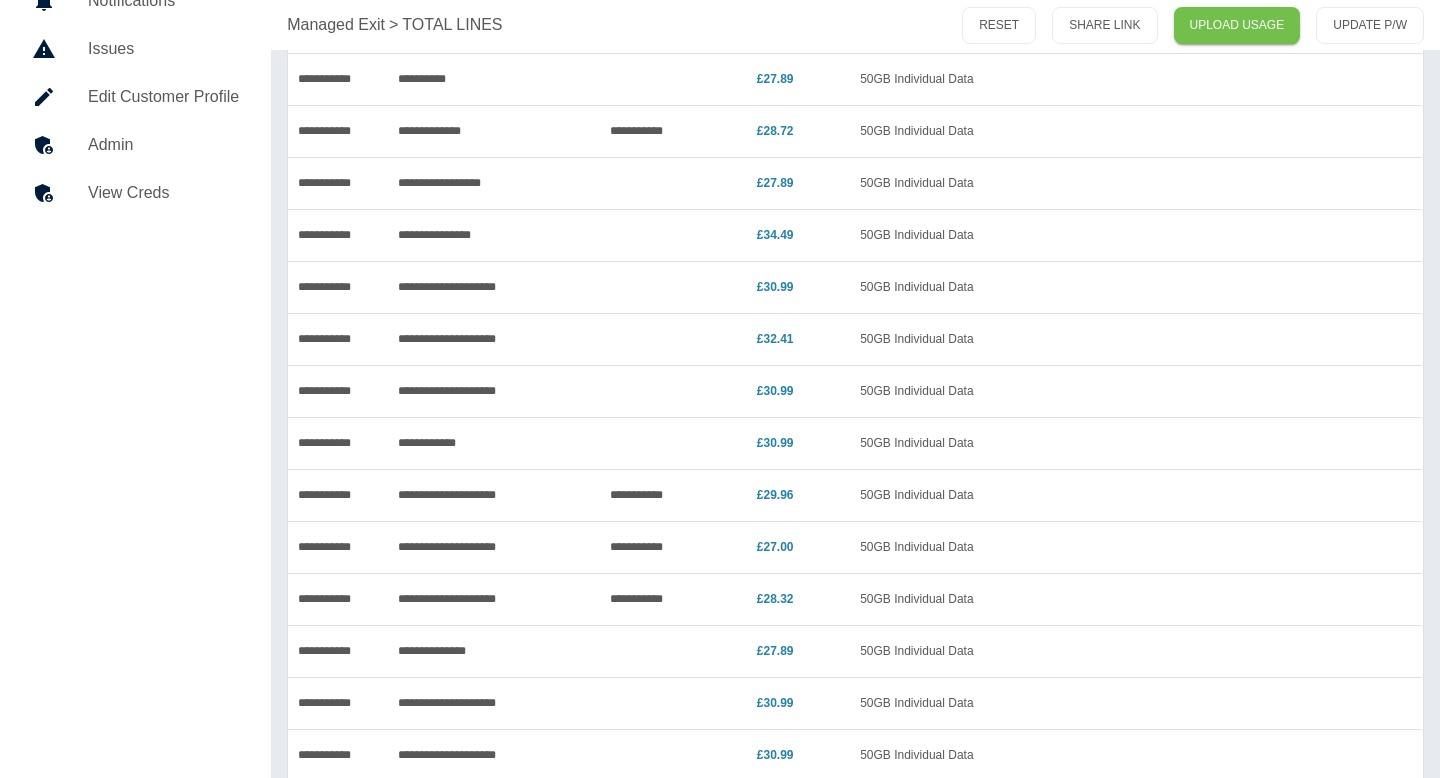 scroll, scrollTop: 0, scrollLeft: 0, axis: both 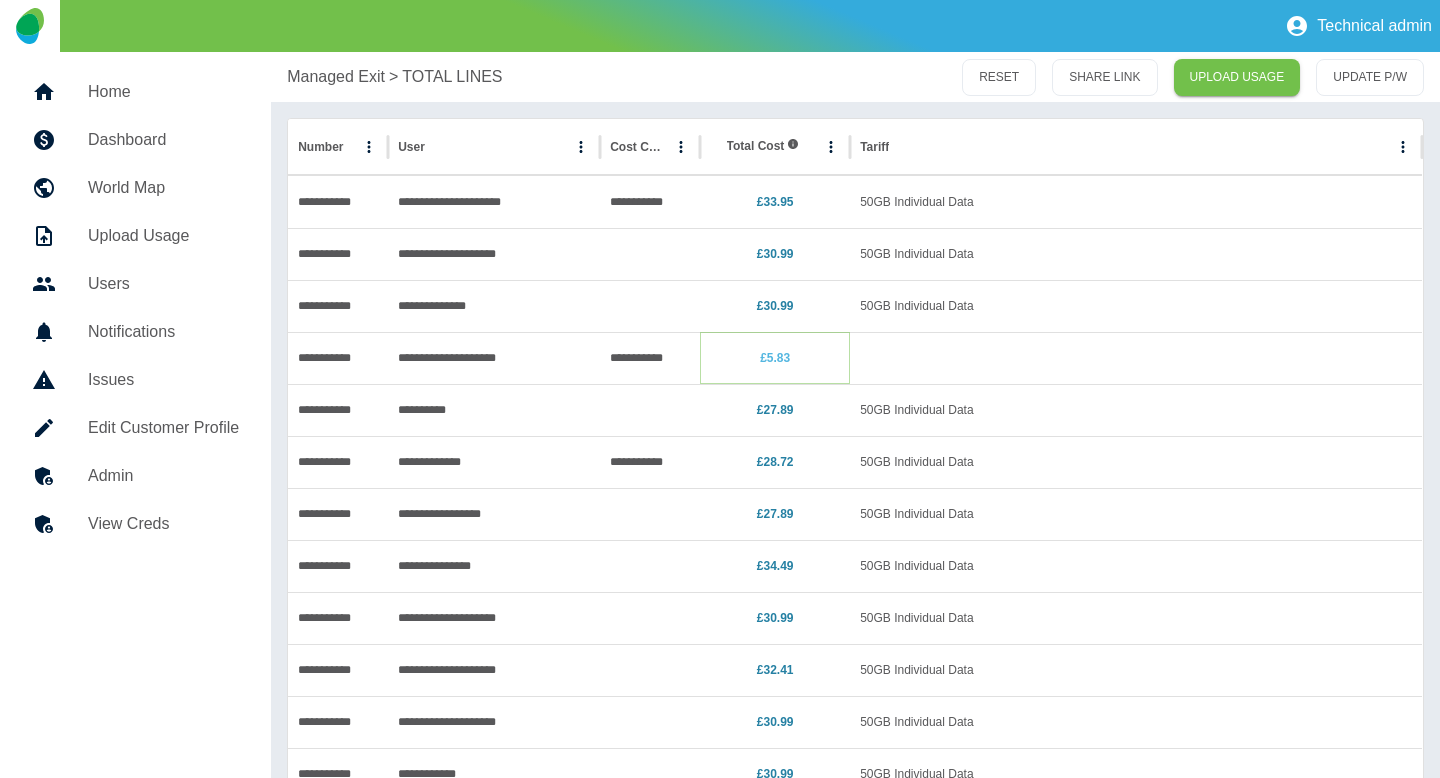 click on "£5.83" at bounding box center [775, 358] 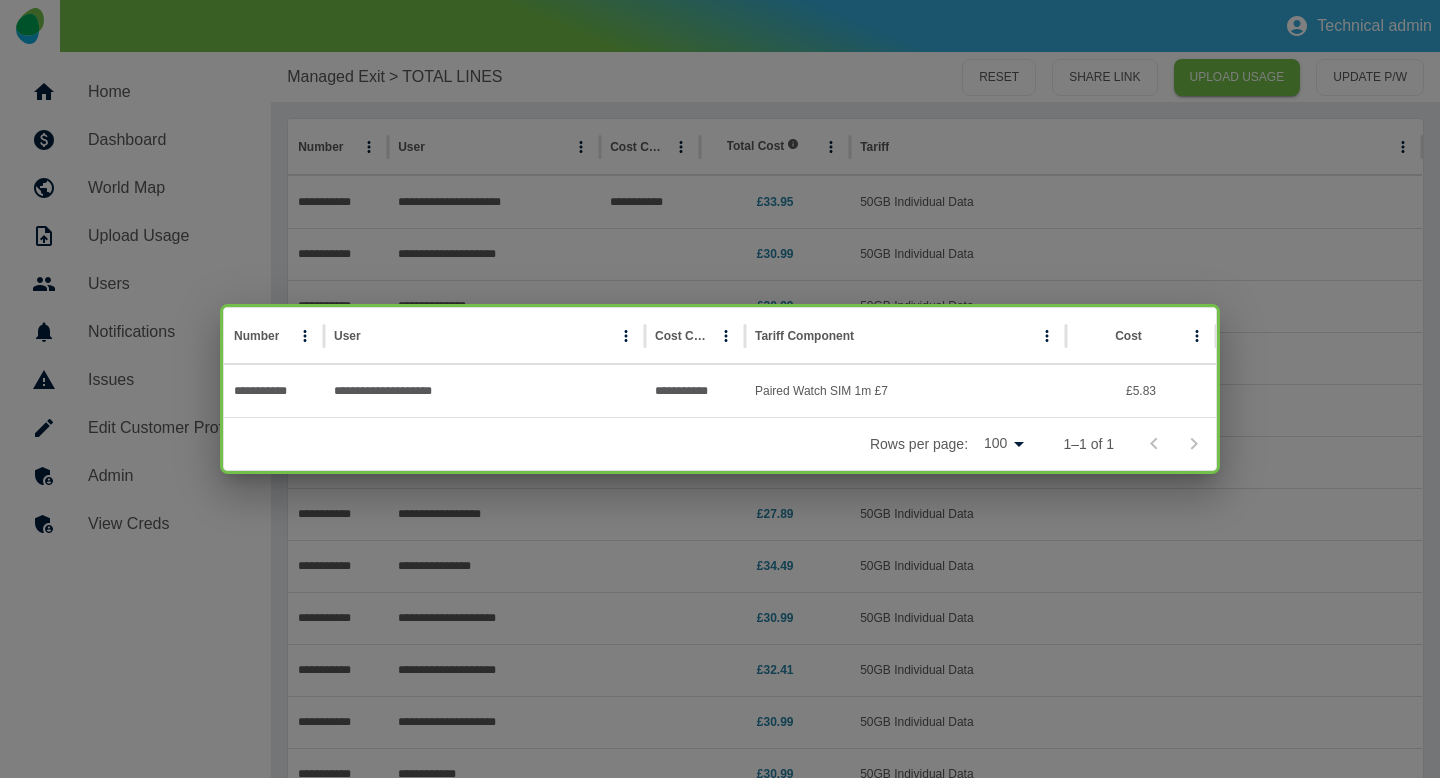 click on "**********" at bounding box center [720, 389] 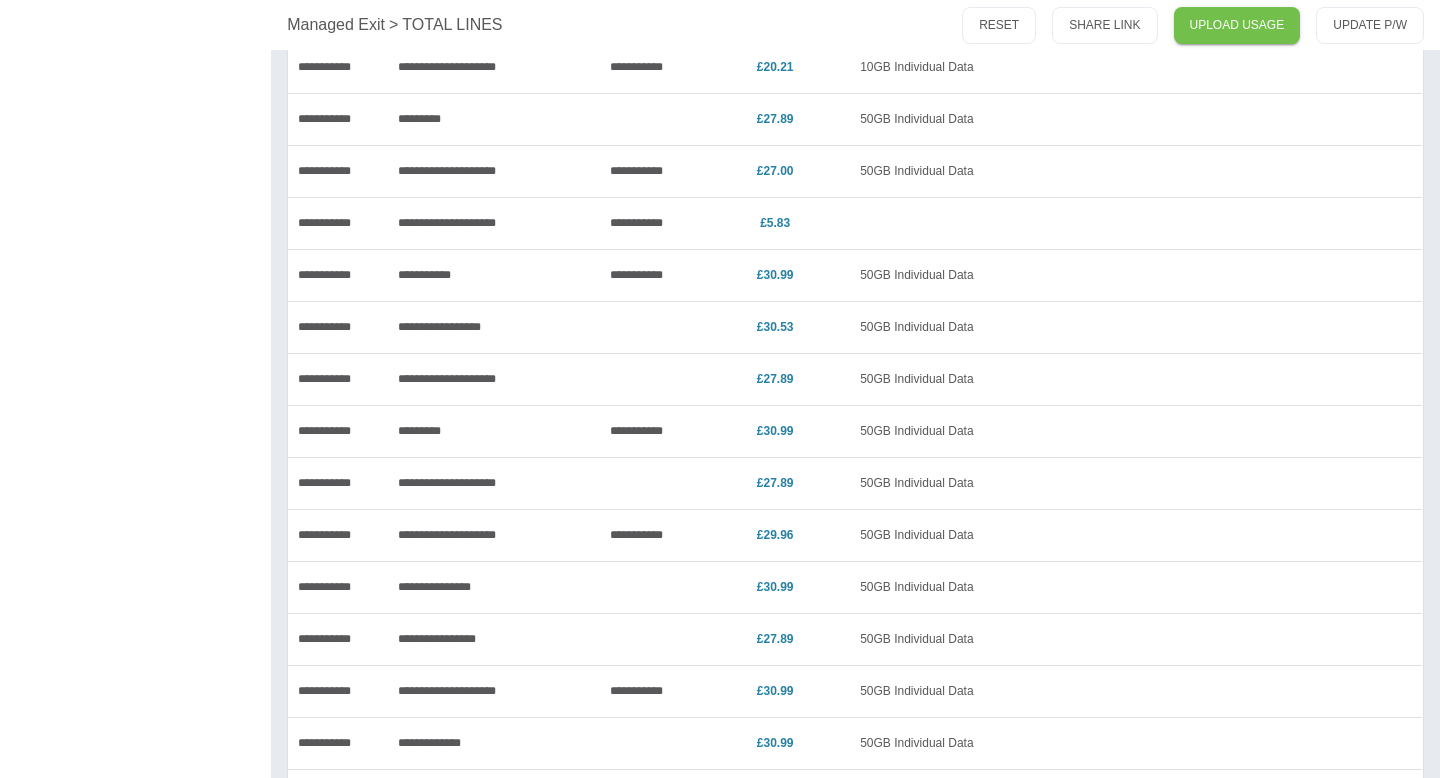 scroll, scrollTop: 3617, scrollLeft: 0, axis: vertical 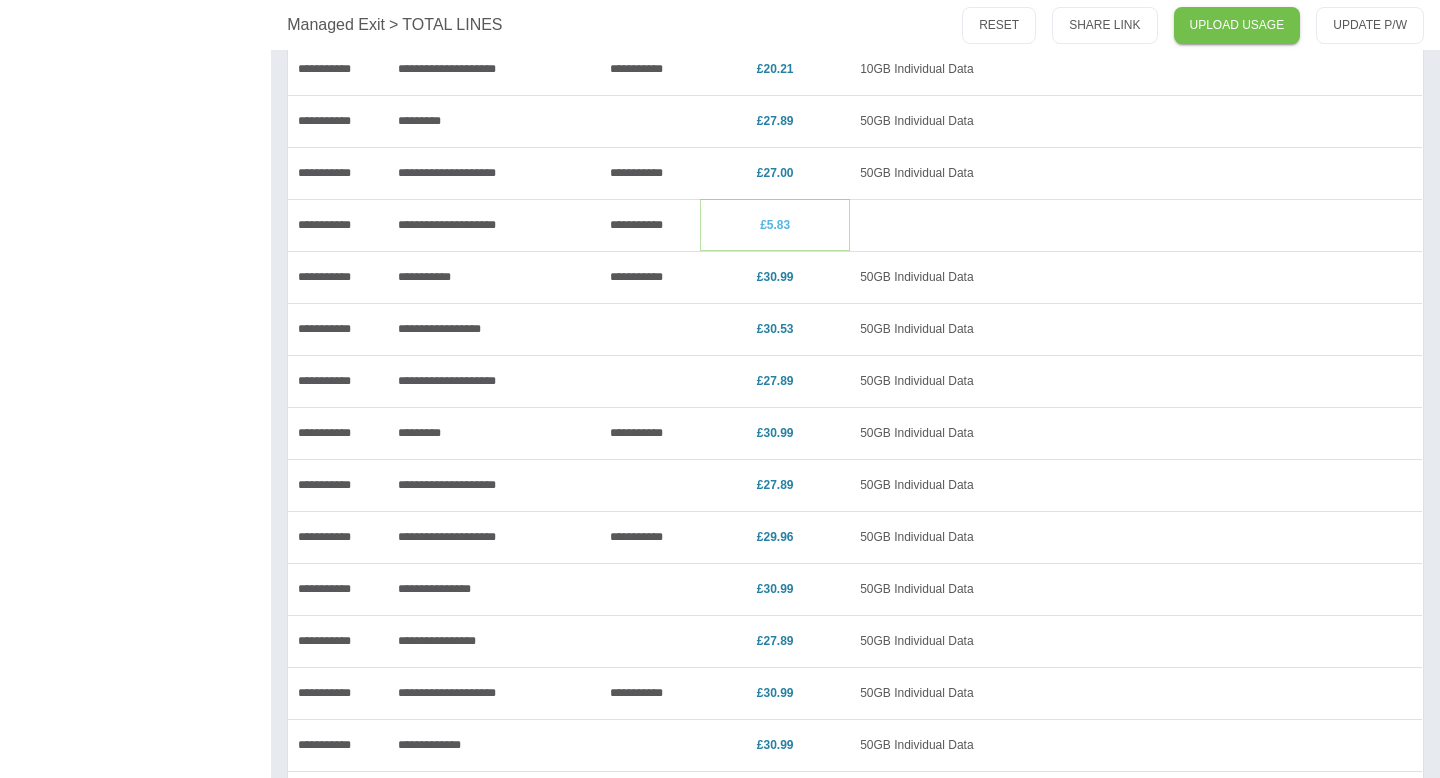 click on "£5.83" at bounding box center (775, 225) 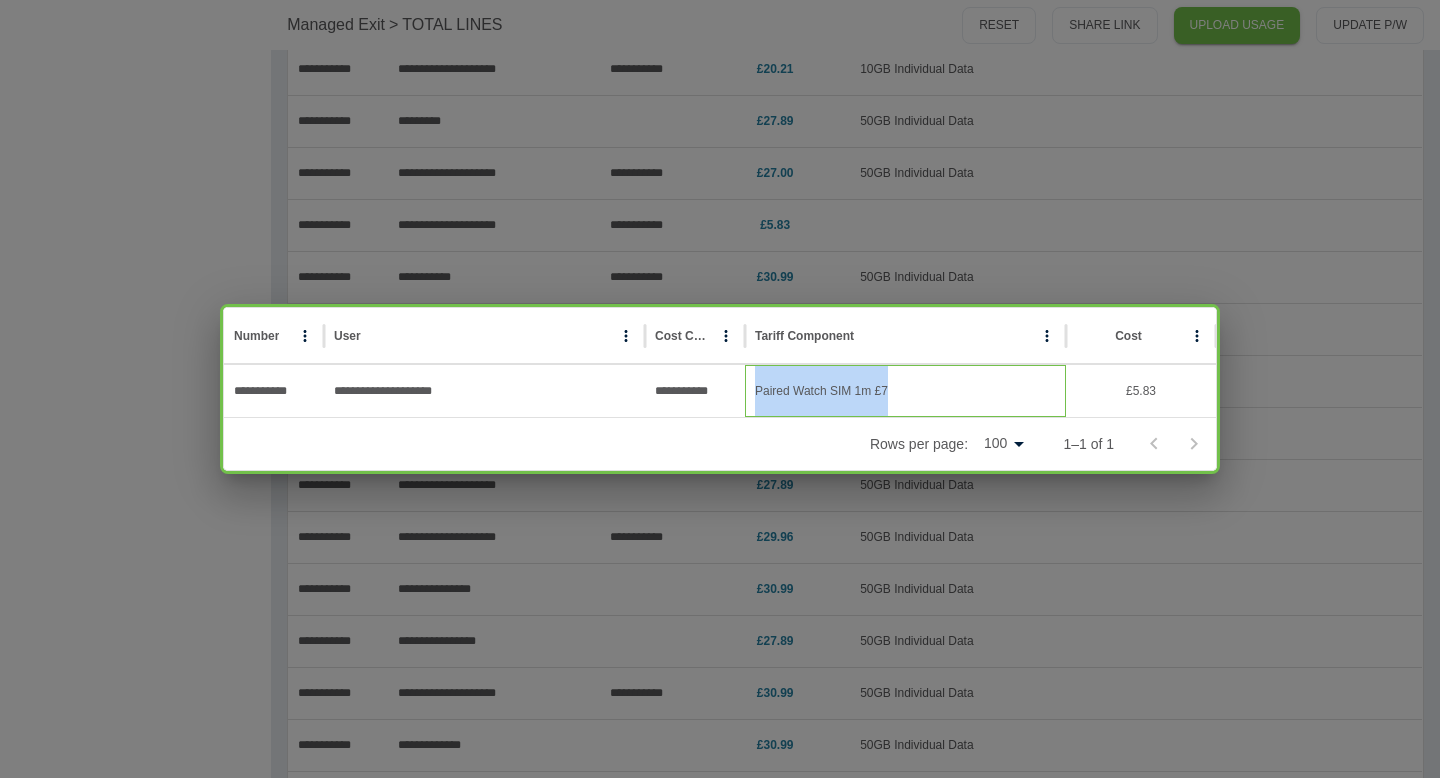 drag, startPoint x: 750, startPoint y: 392, endPoint x: 913, endPoint y: 395, distance: 163.0276 